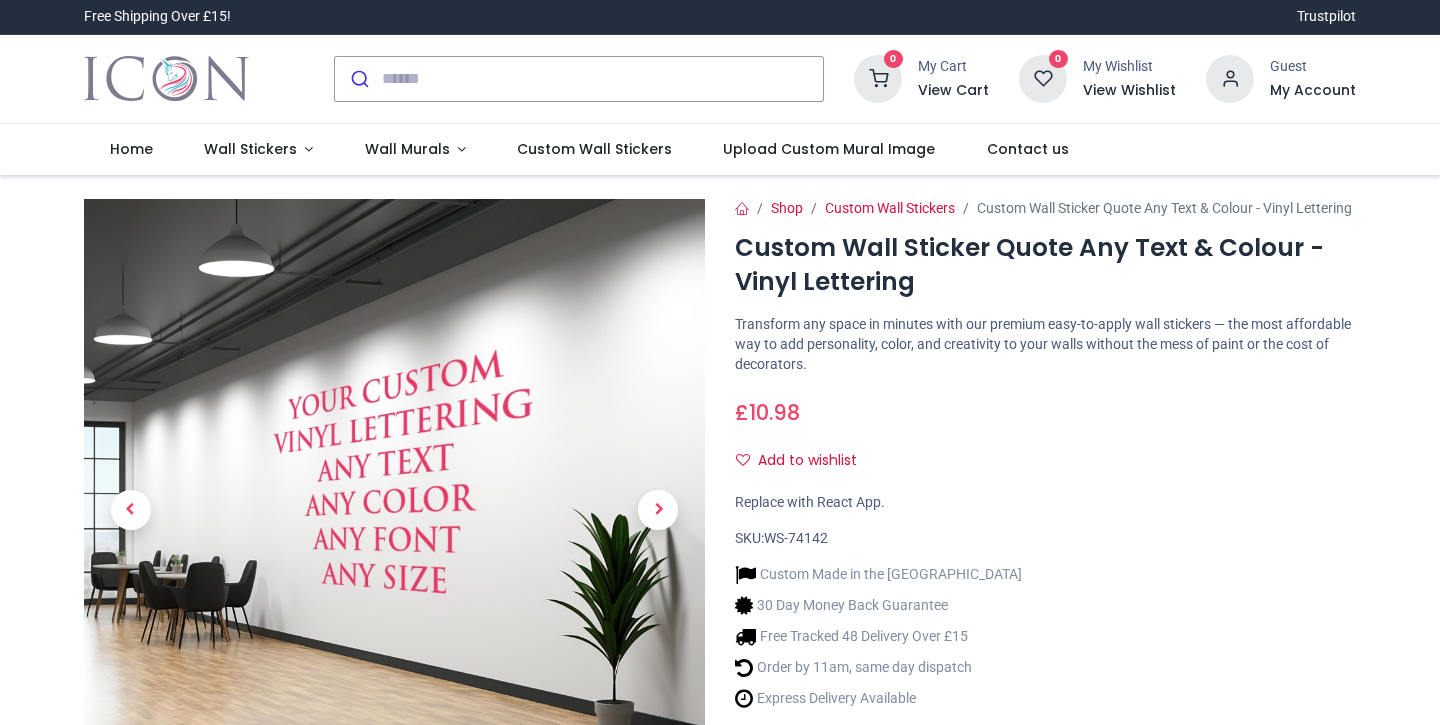 scroll, scrollTop: 0, scrollLeft: 0, axis: both 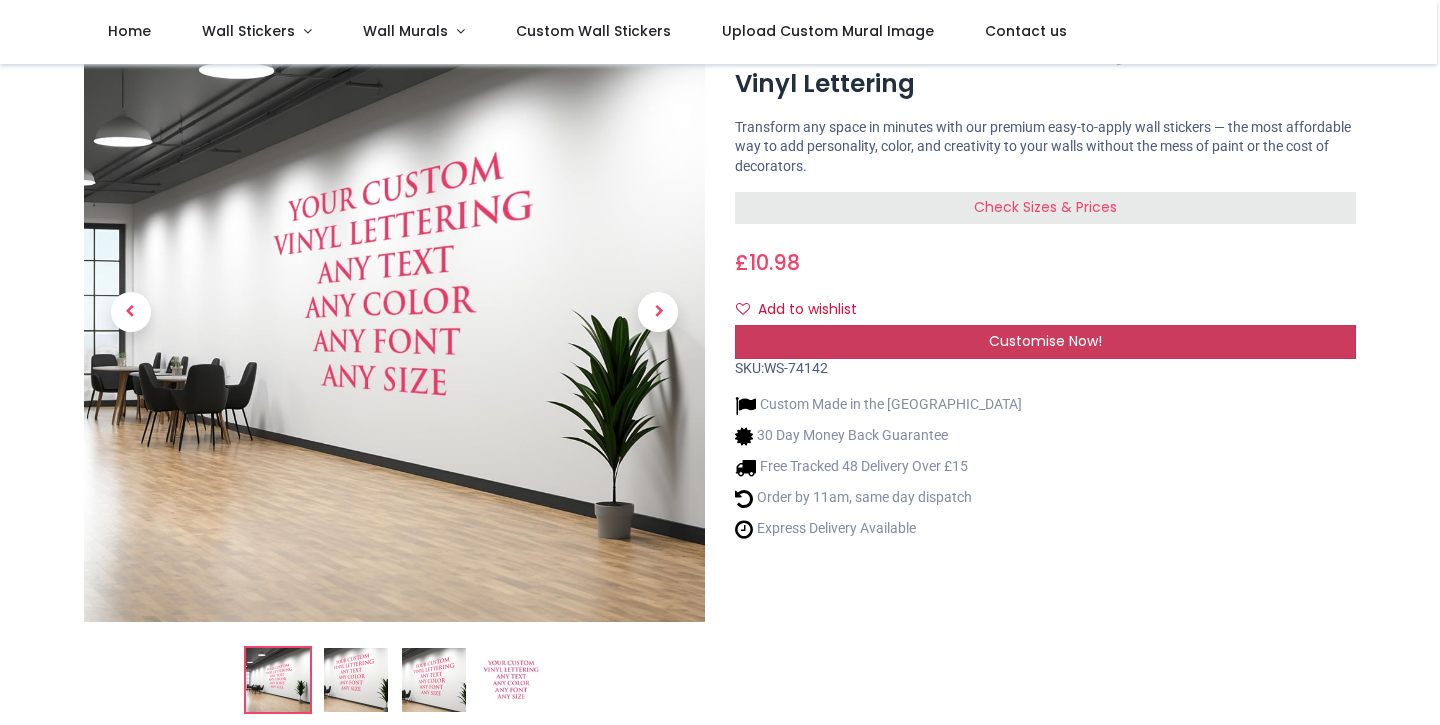 click on "Customise Now!" at bounding box center (1045, 342) 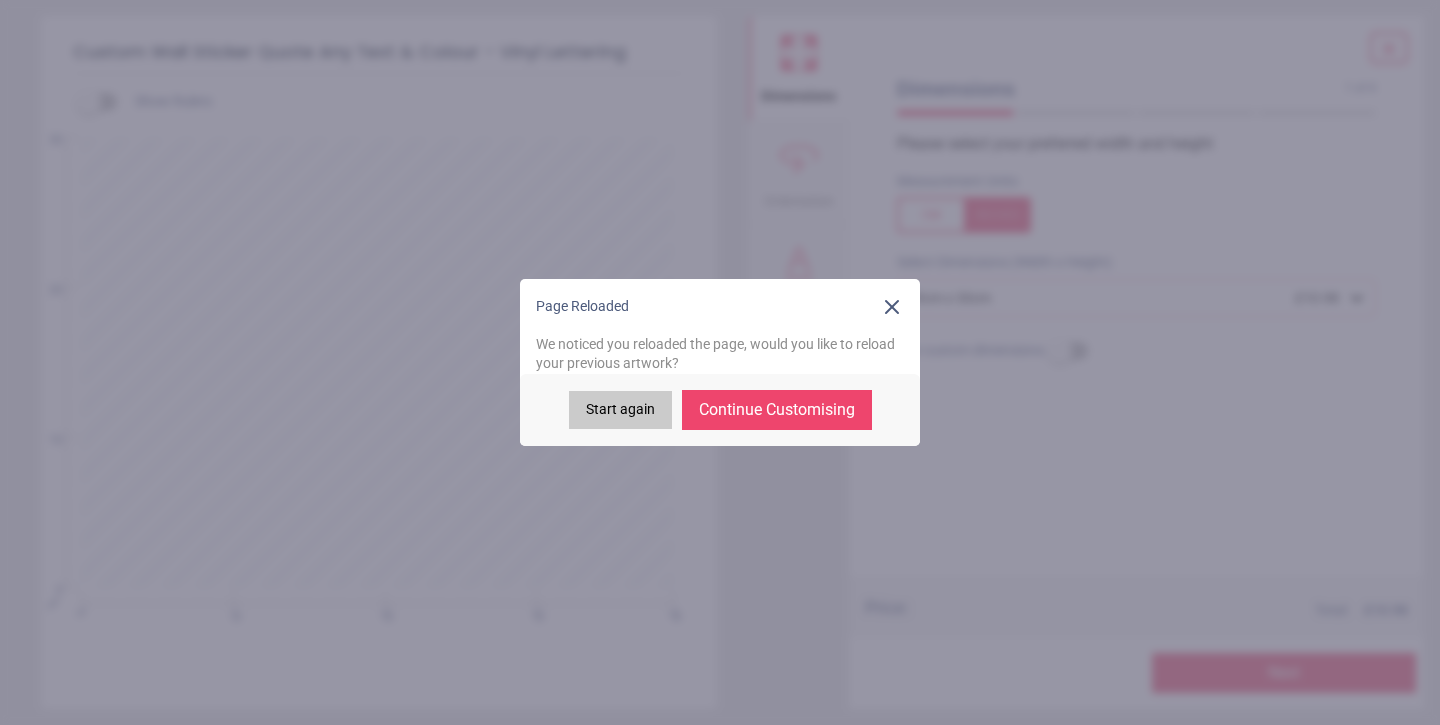 click on "Continue Customising" at bounding box center [777, 410] 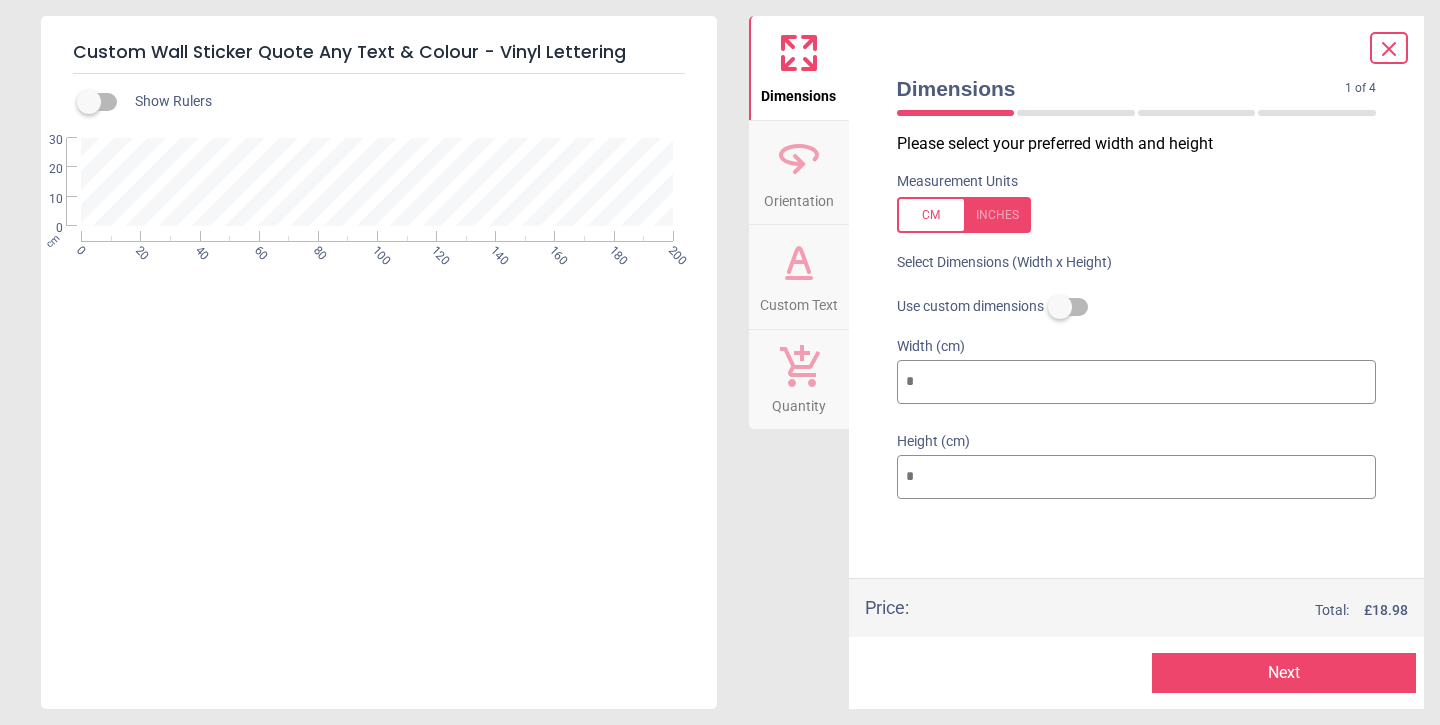 click on "Orientation" at bounding box center (799, 197) 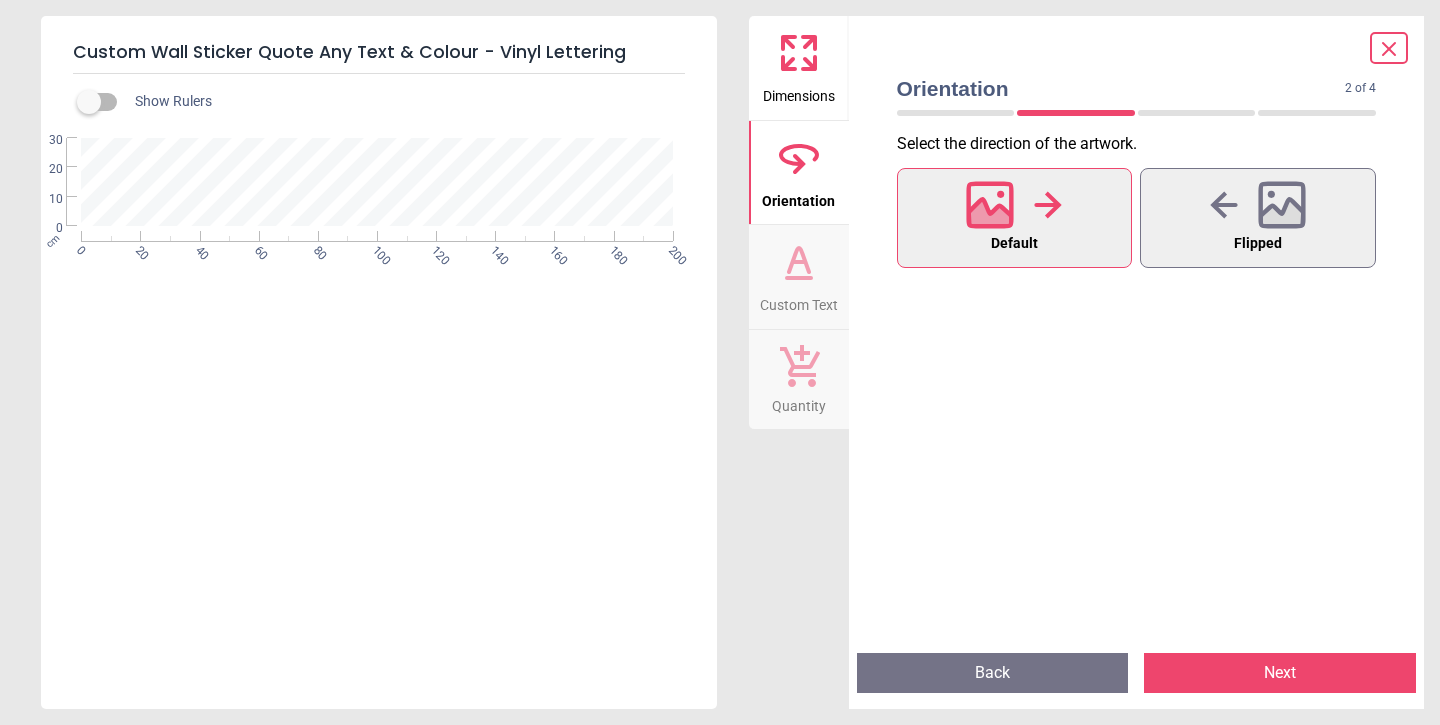 click on "Custom Text" at bounding box center [799, 277] 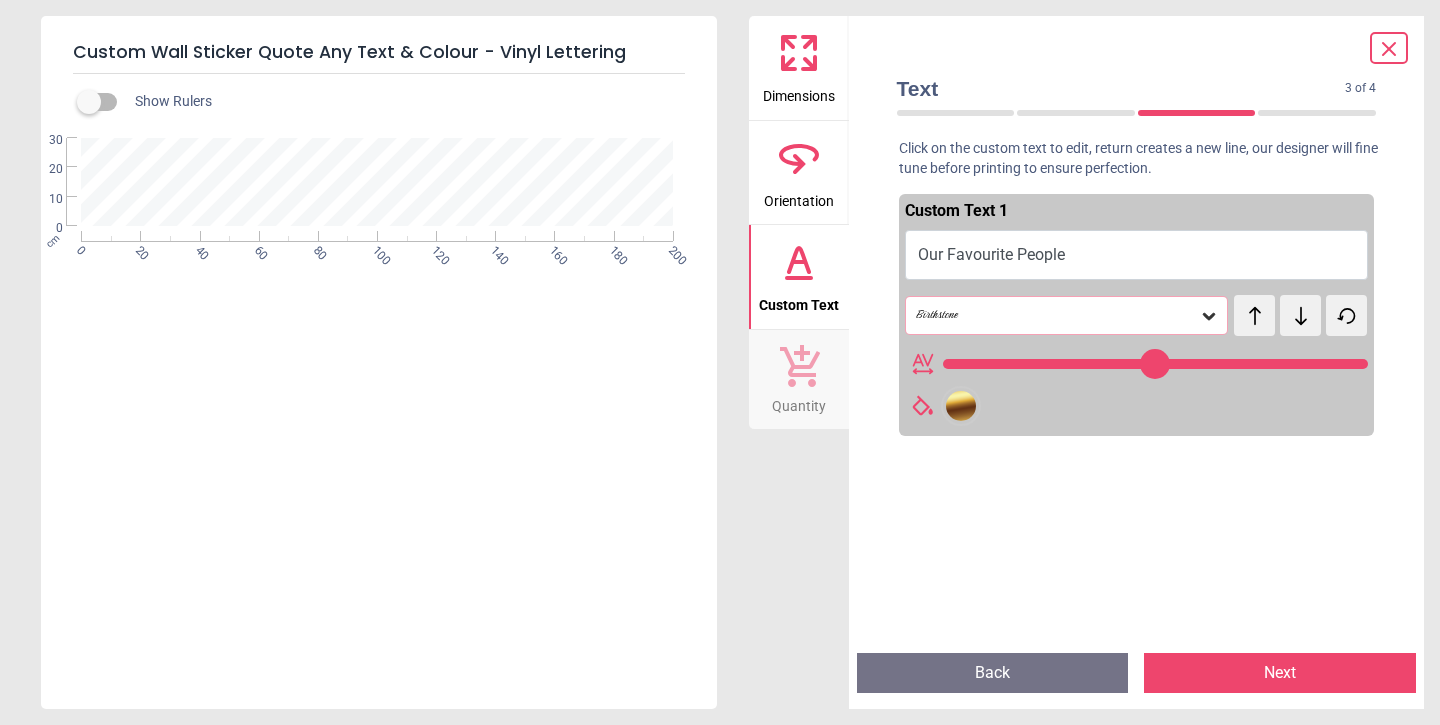 click on "Birthstone" at bounding box center (1057, 315) 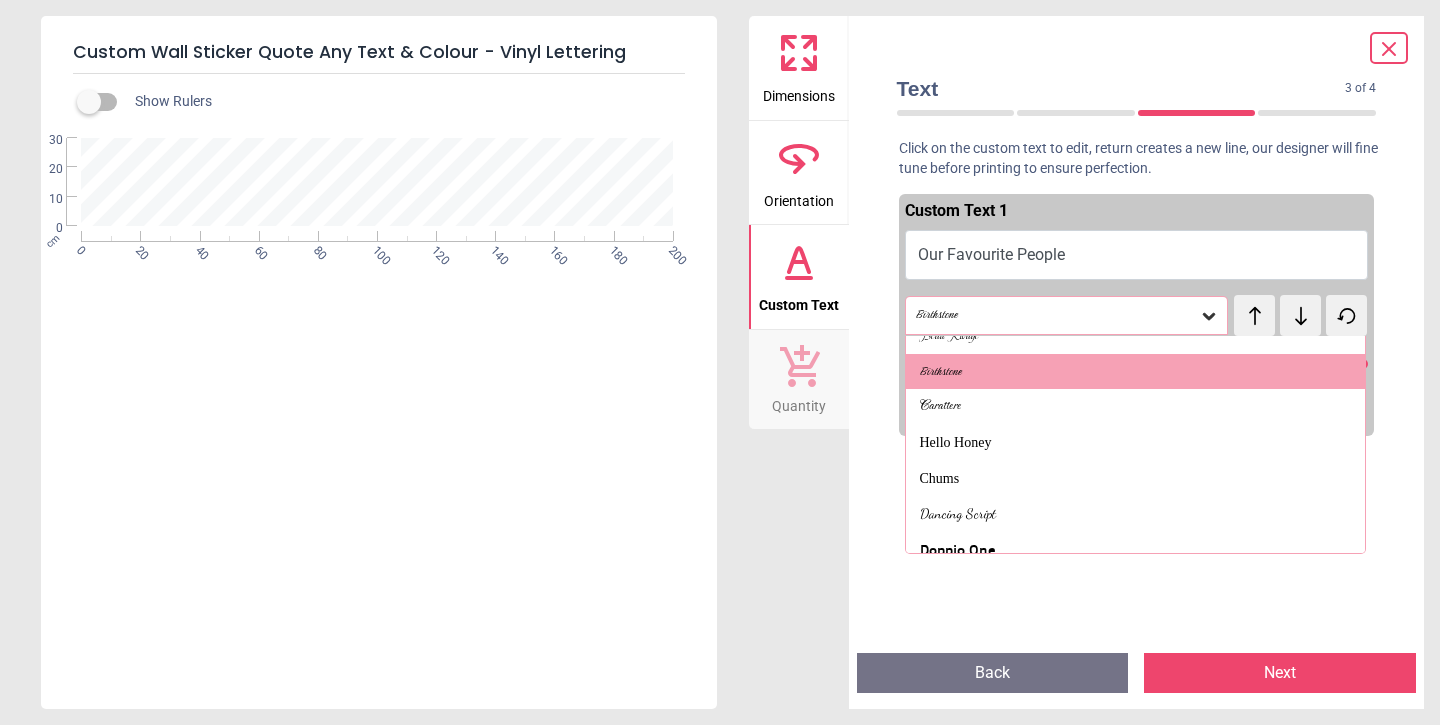 scroll, scrollTop: 521, scrollLeft: 0, axis: vertical 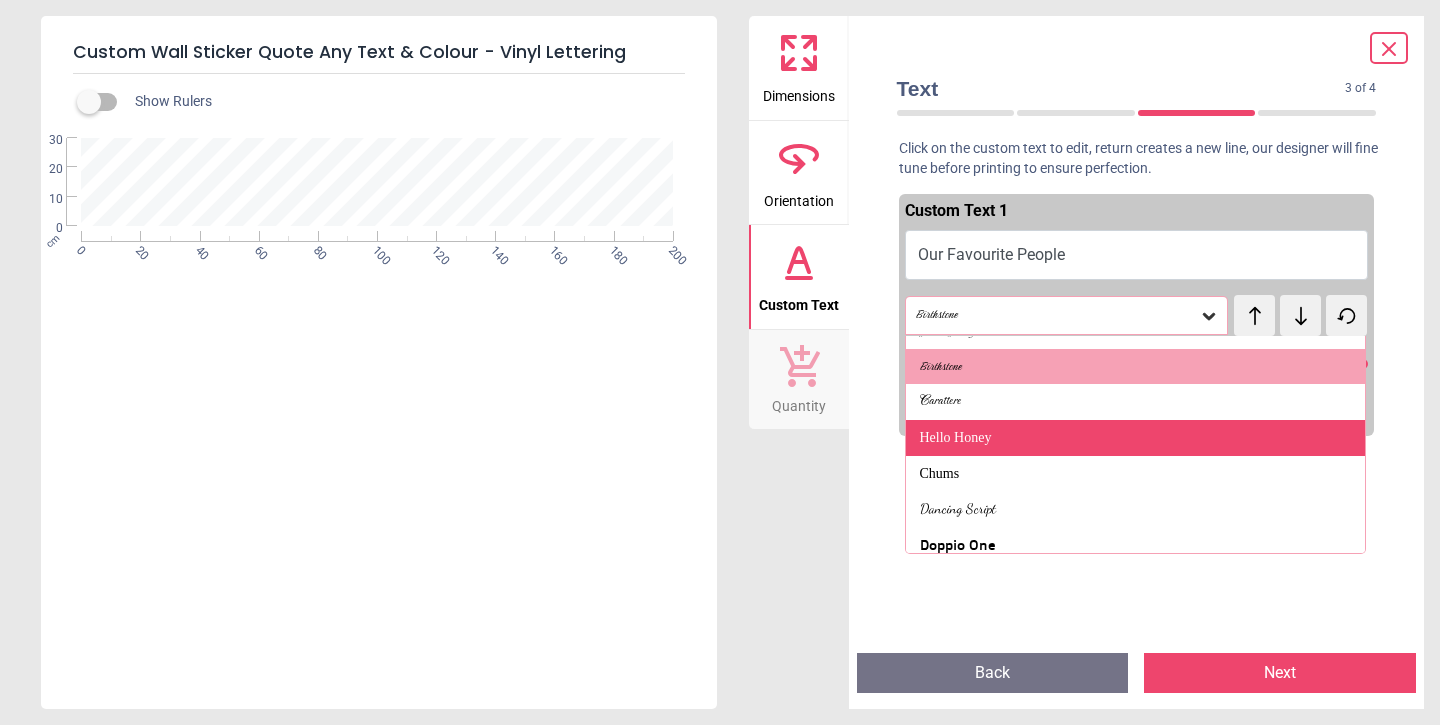 click on "Hello Honey" at bounding box center (956, 438) 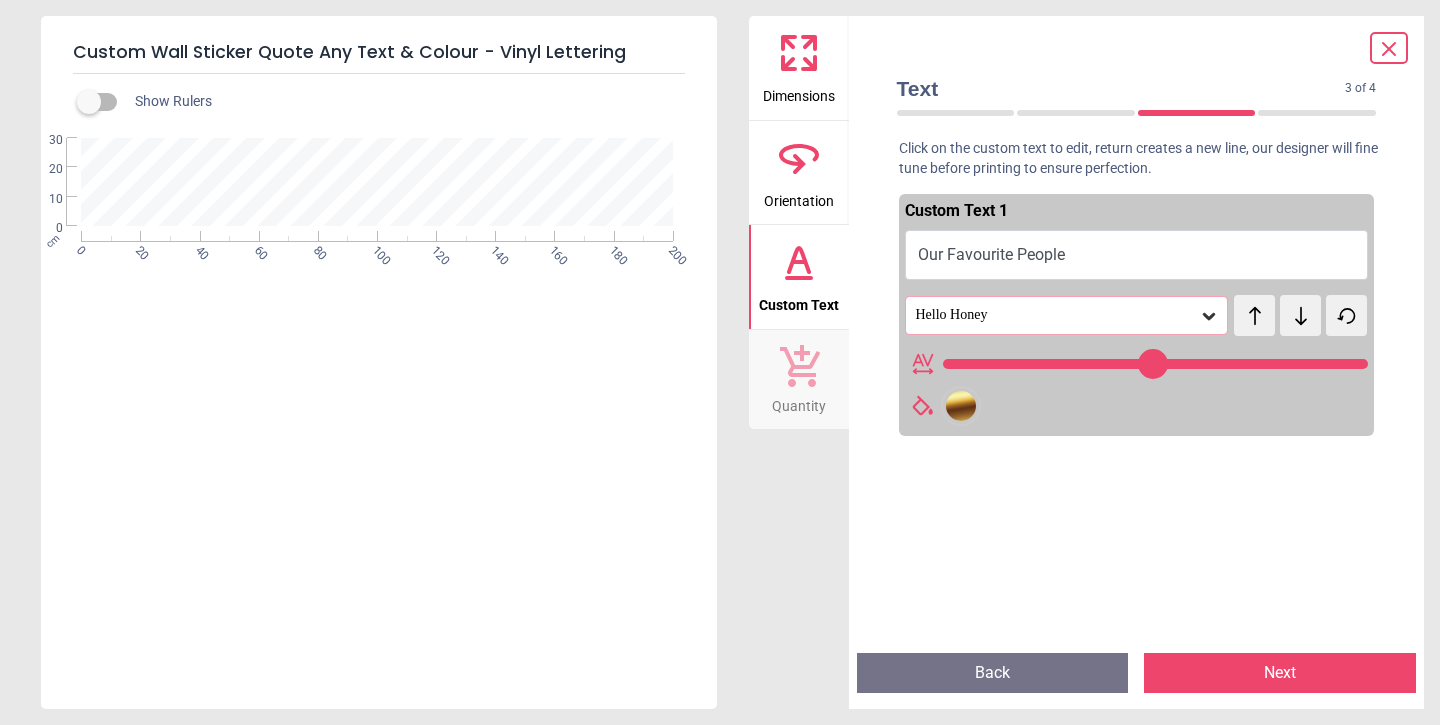 click on "**********" at bounding box center [377, 500] 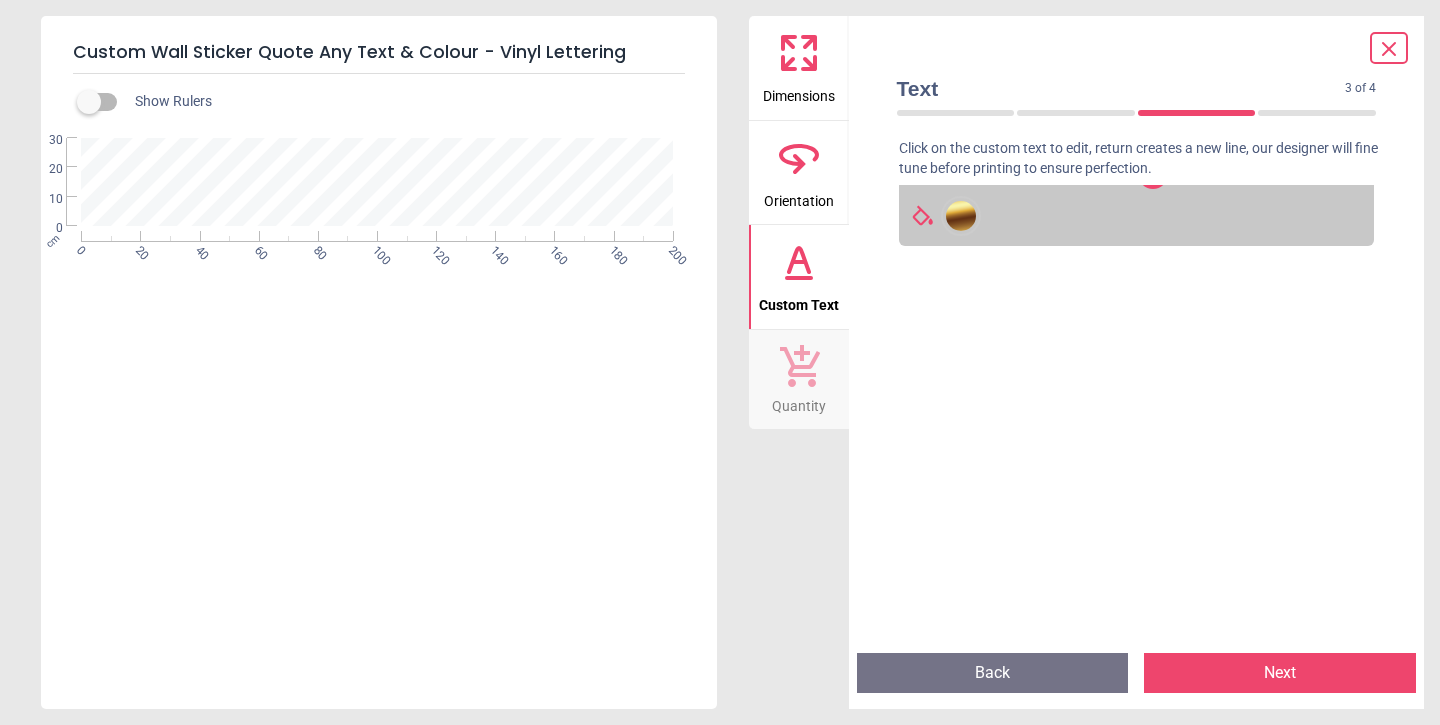 scroll, scrollTop: 0, scrollLeft: 0, axis: both 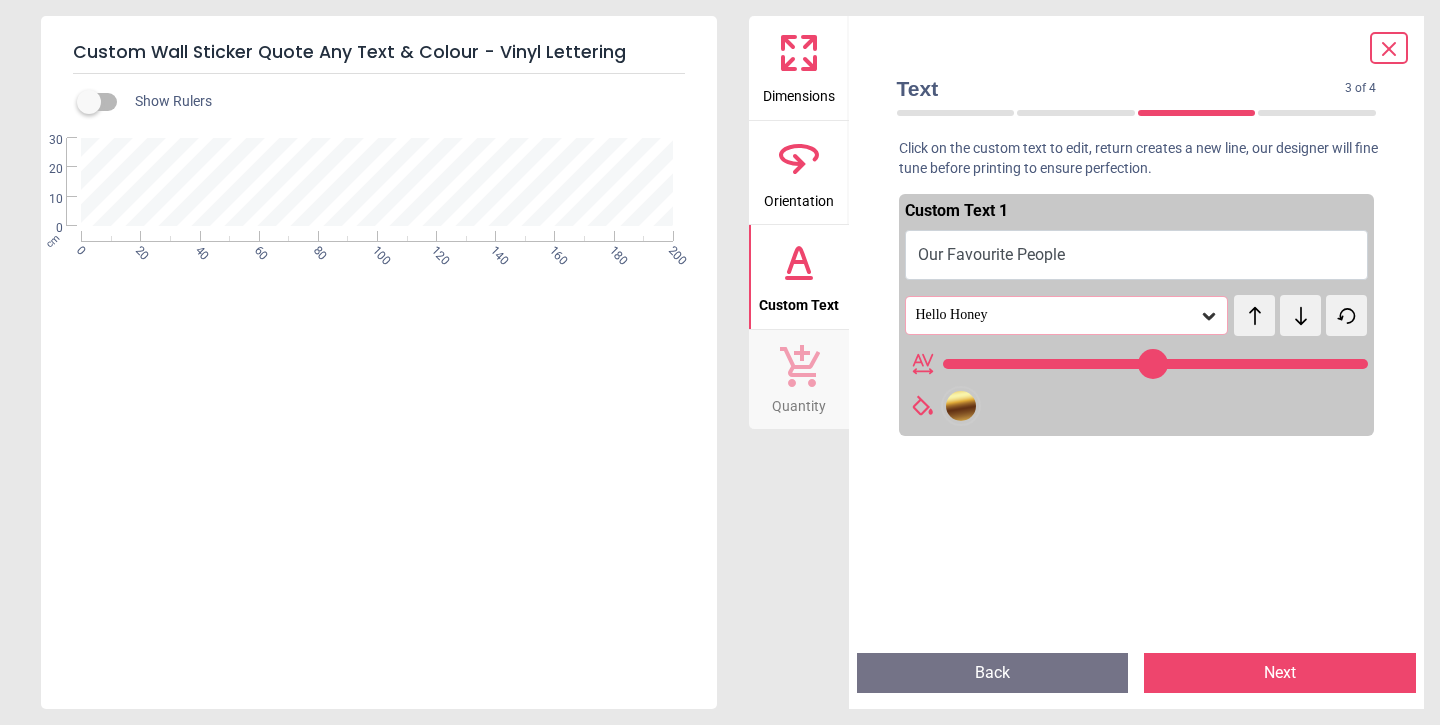 click on "Quantity" at bounding box center (799, 402) 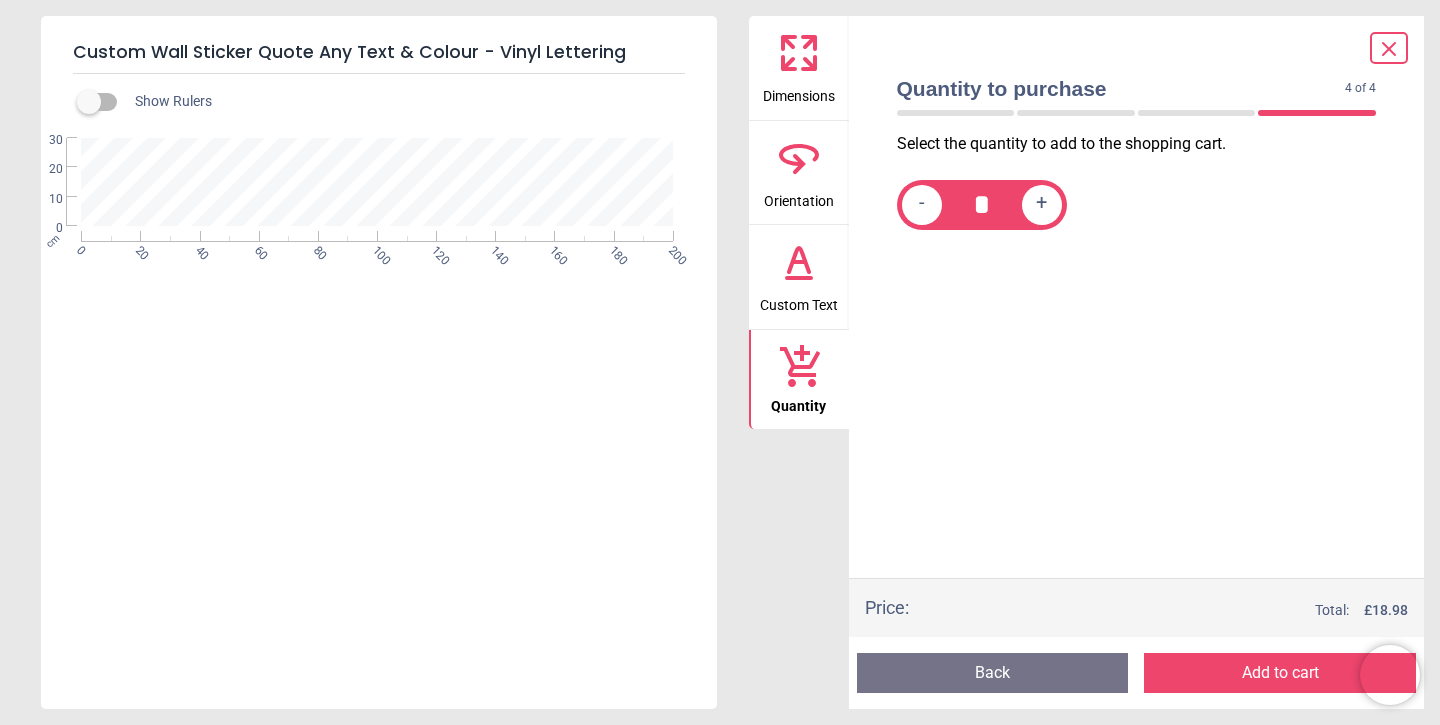 click on "**********" at bounding box center [379, 392] 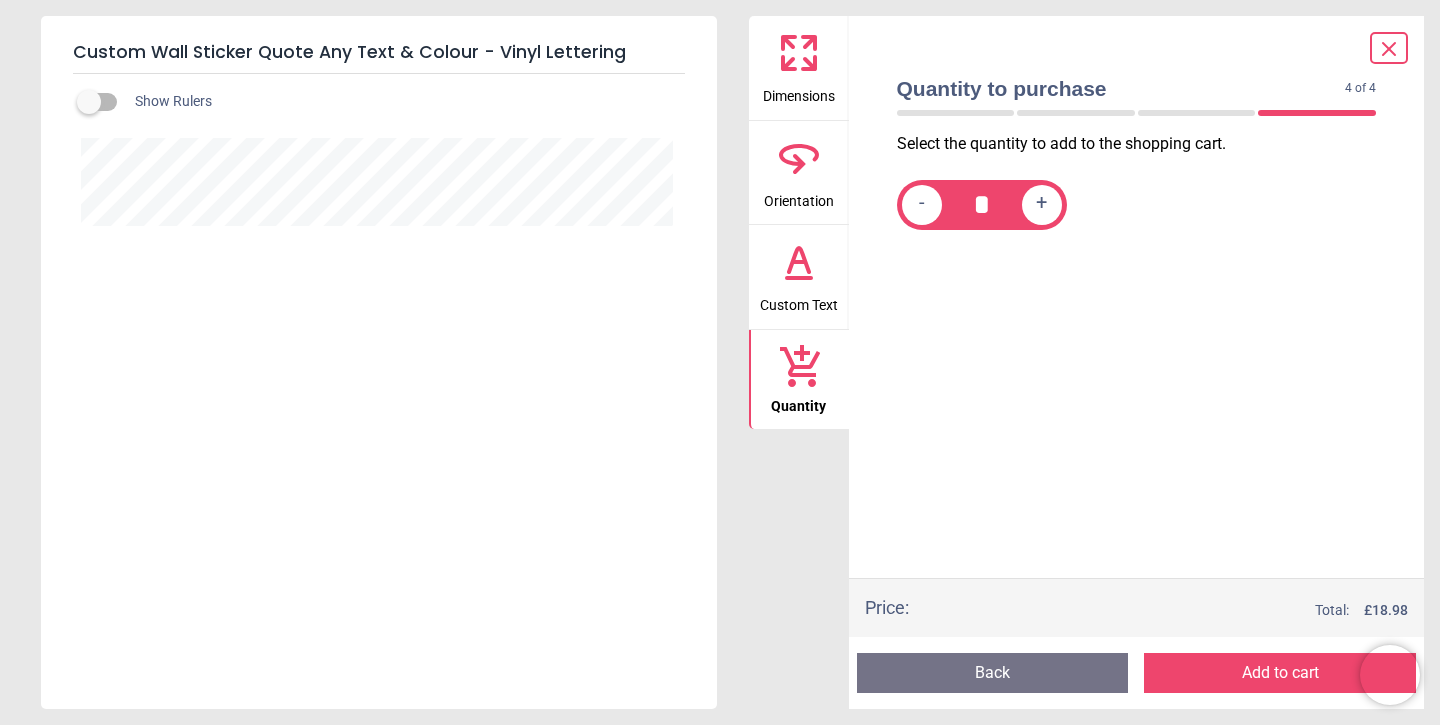 click 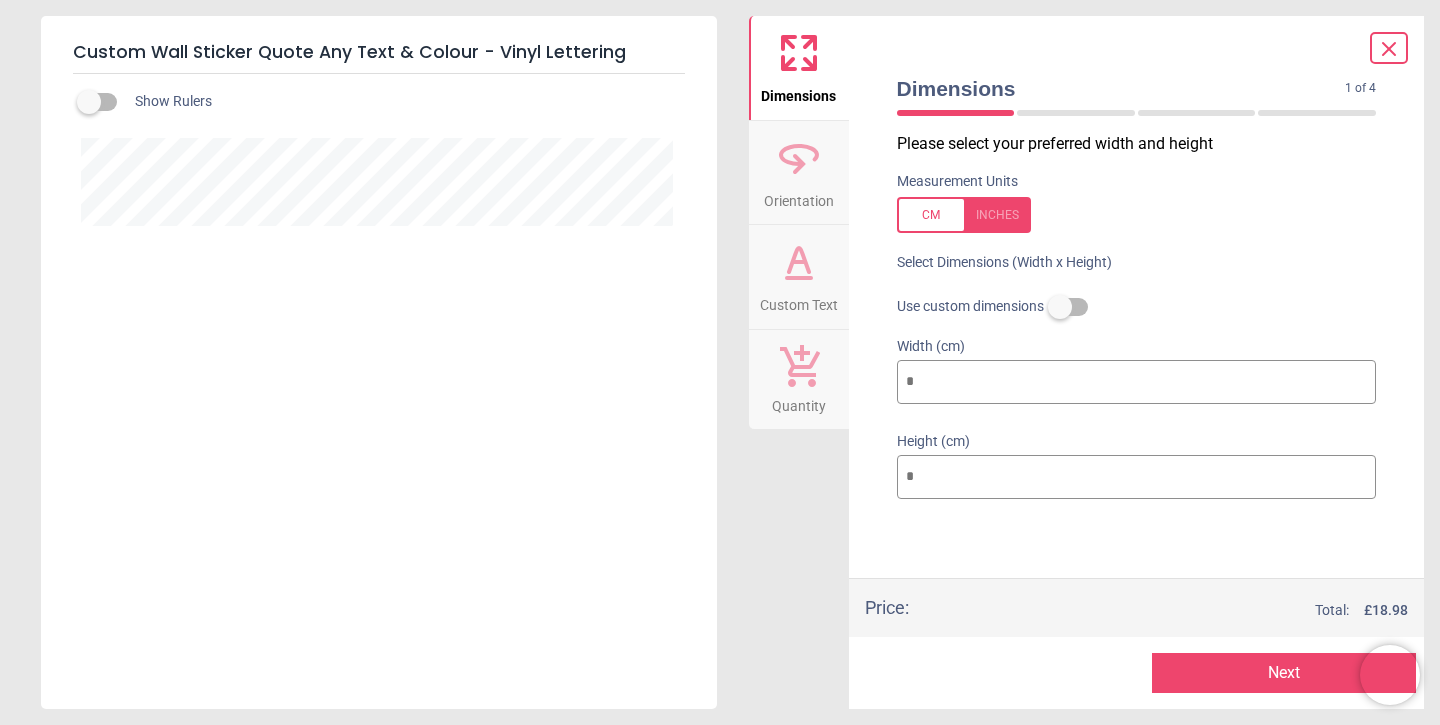 click on "Orientation" at bounding box center (799, 197) 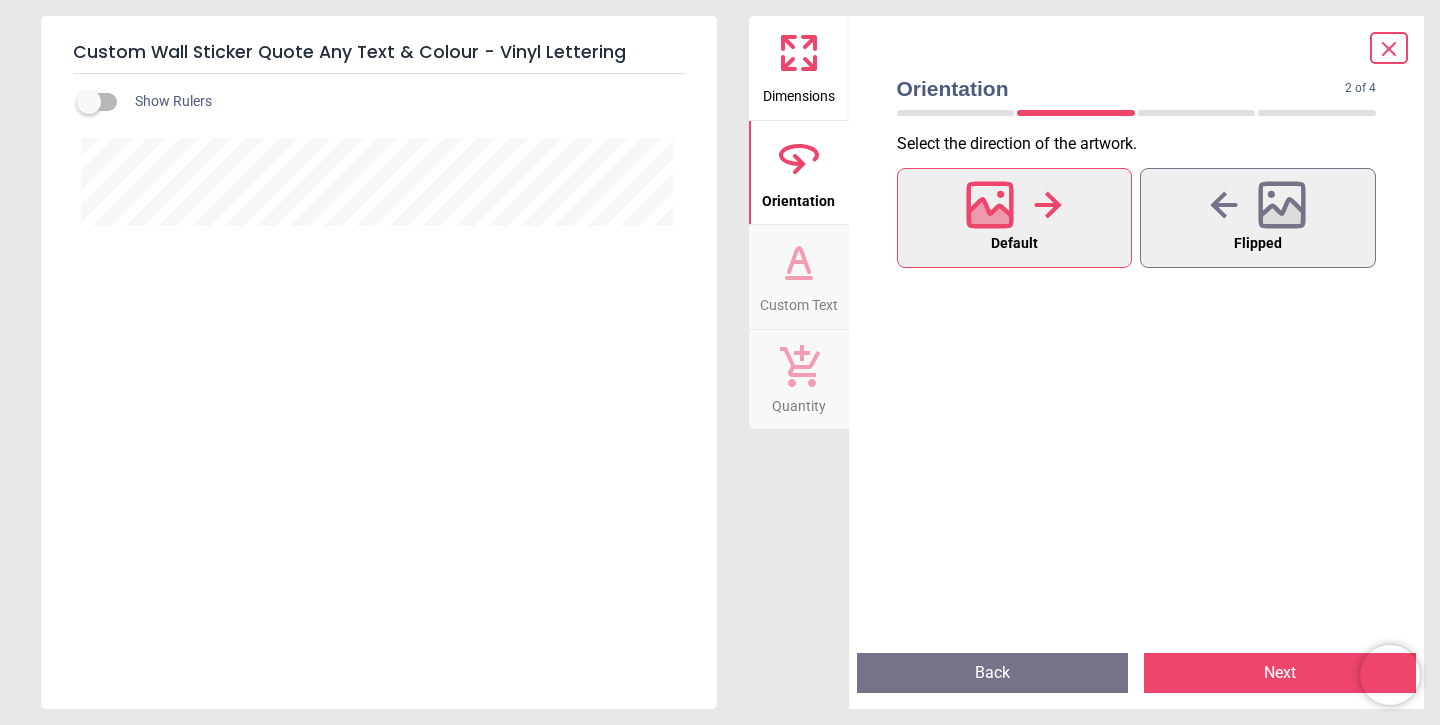 click 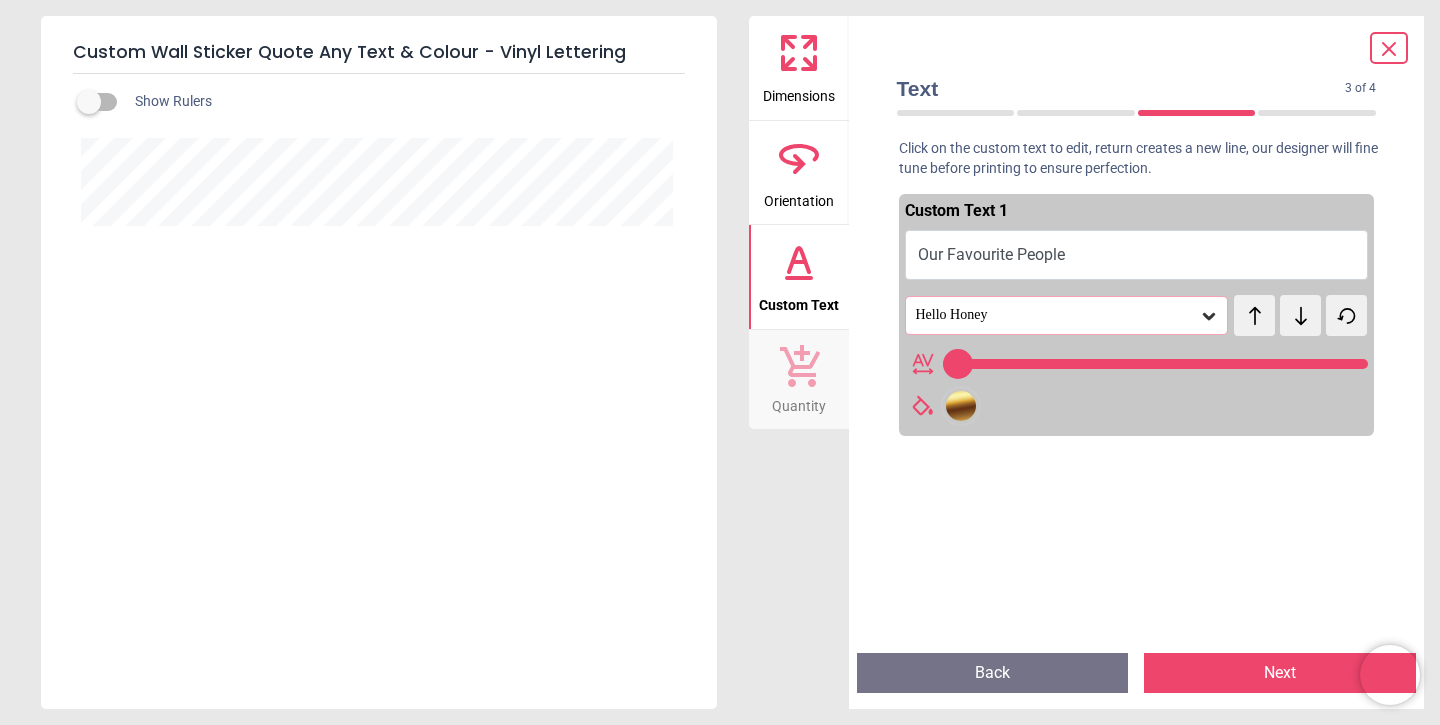 type on "**" 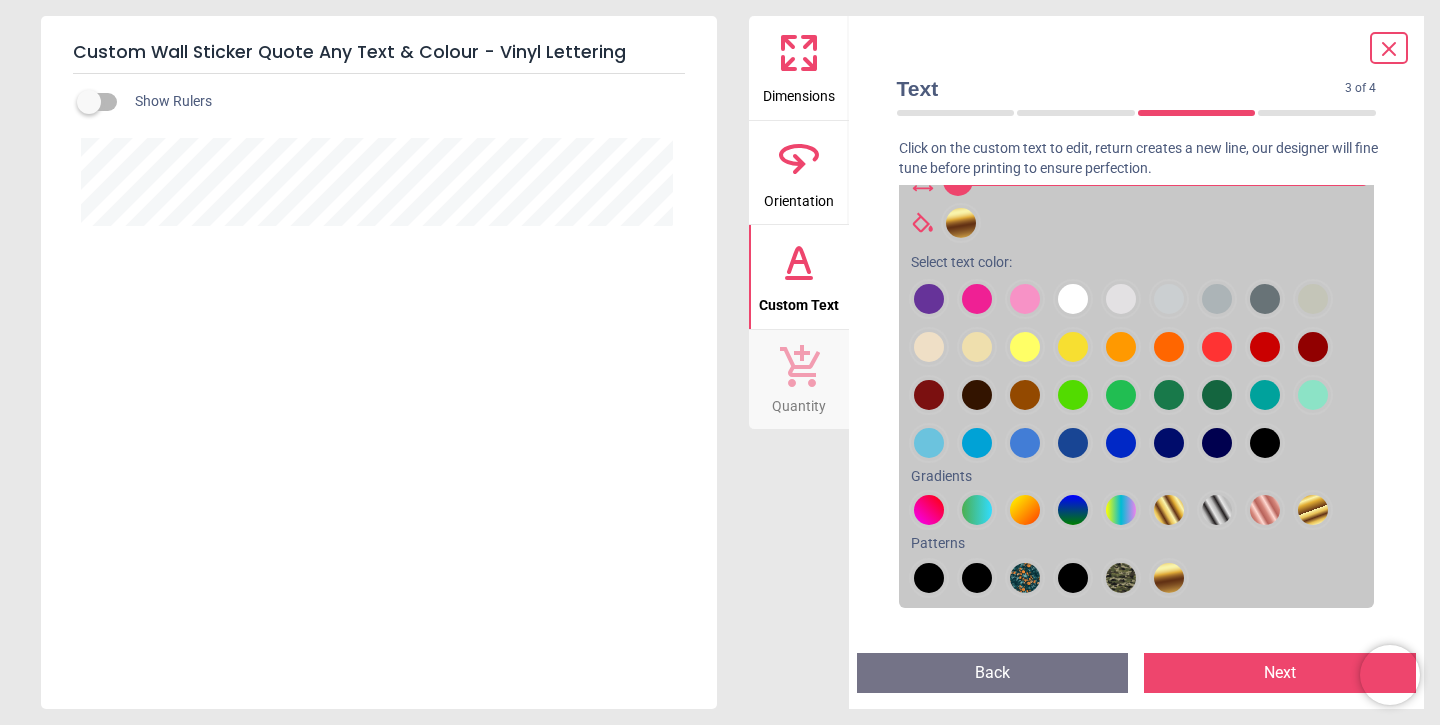 scroll, scrollTop: 184, scrollLeft: 0, axis: vertical 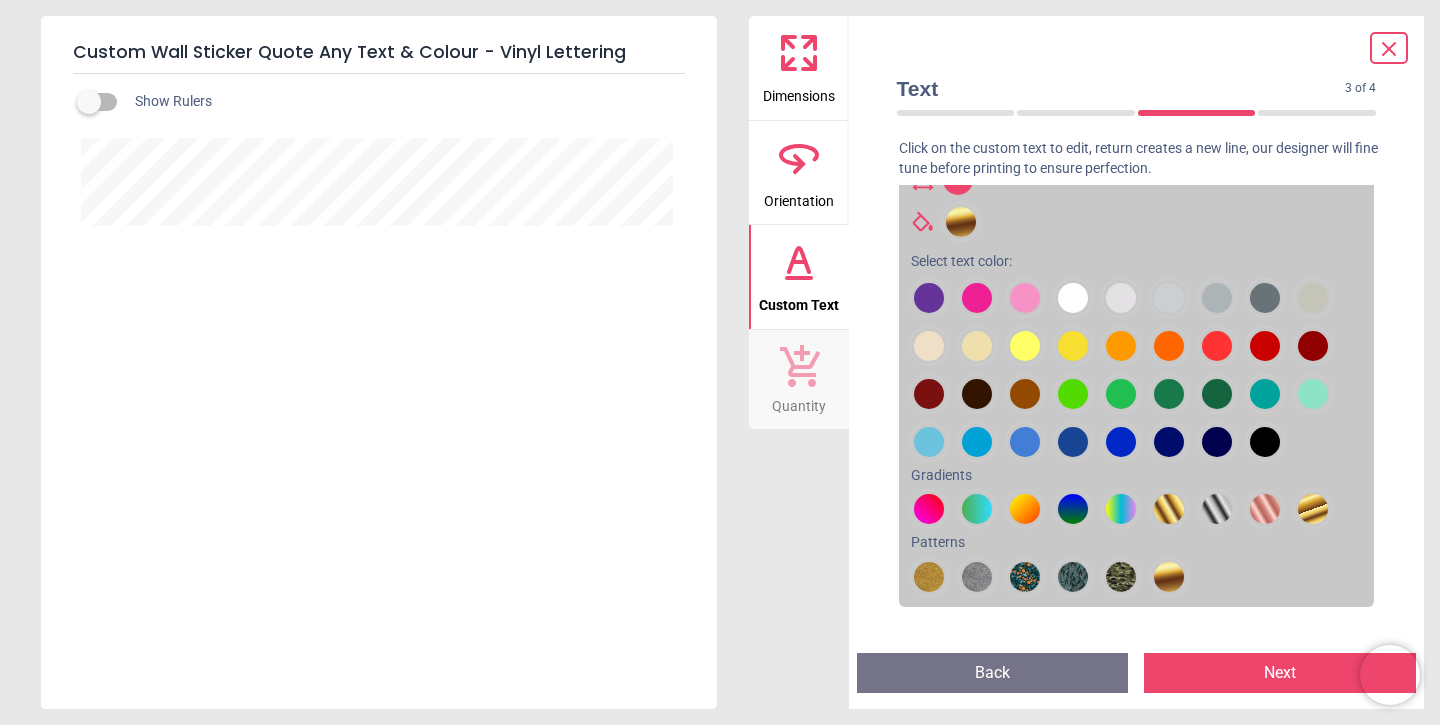 click at bounding box center (929, 298) 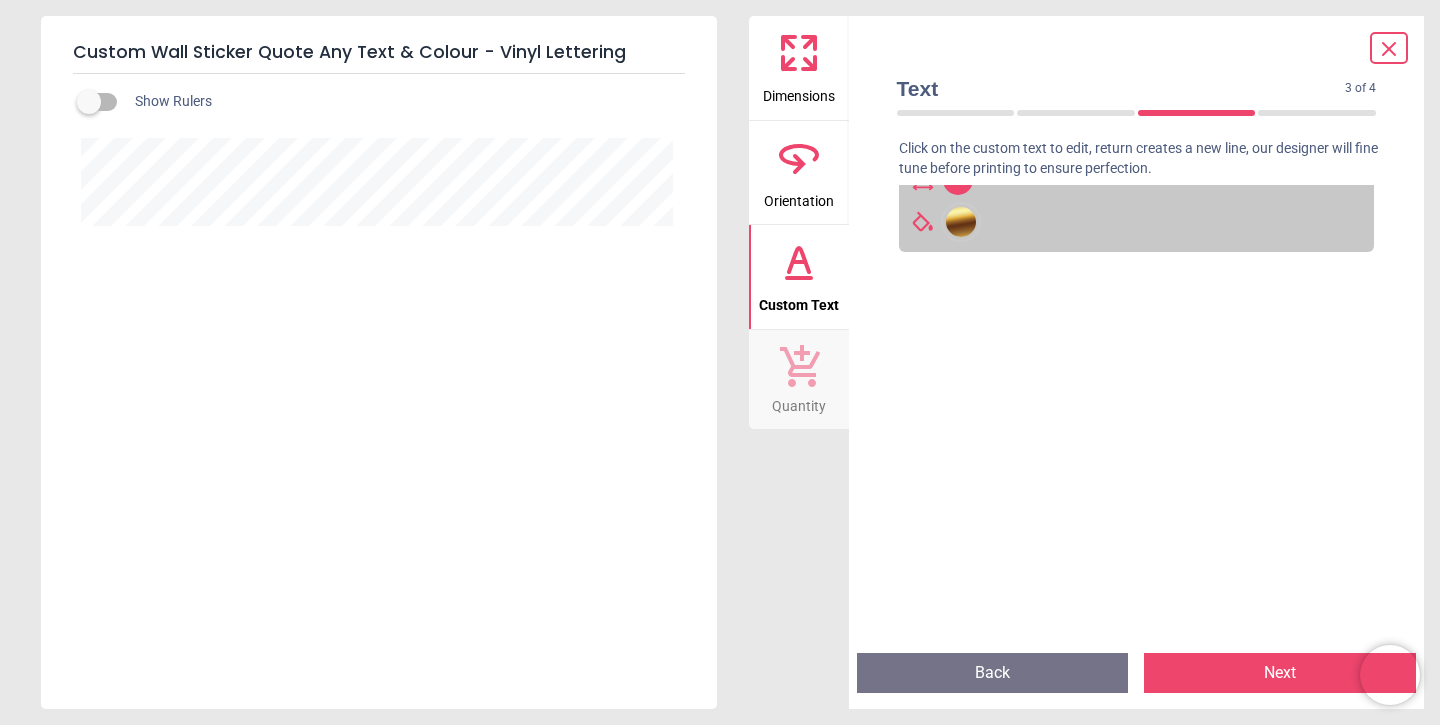 click 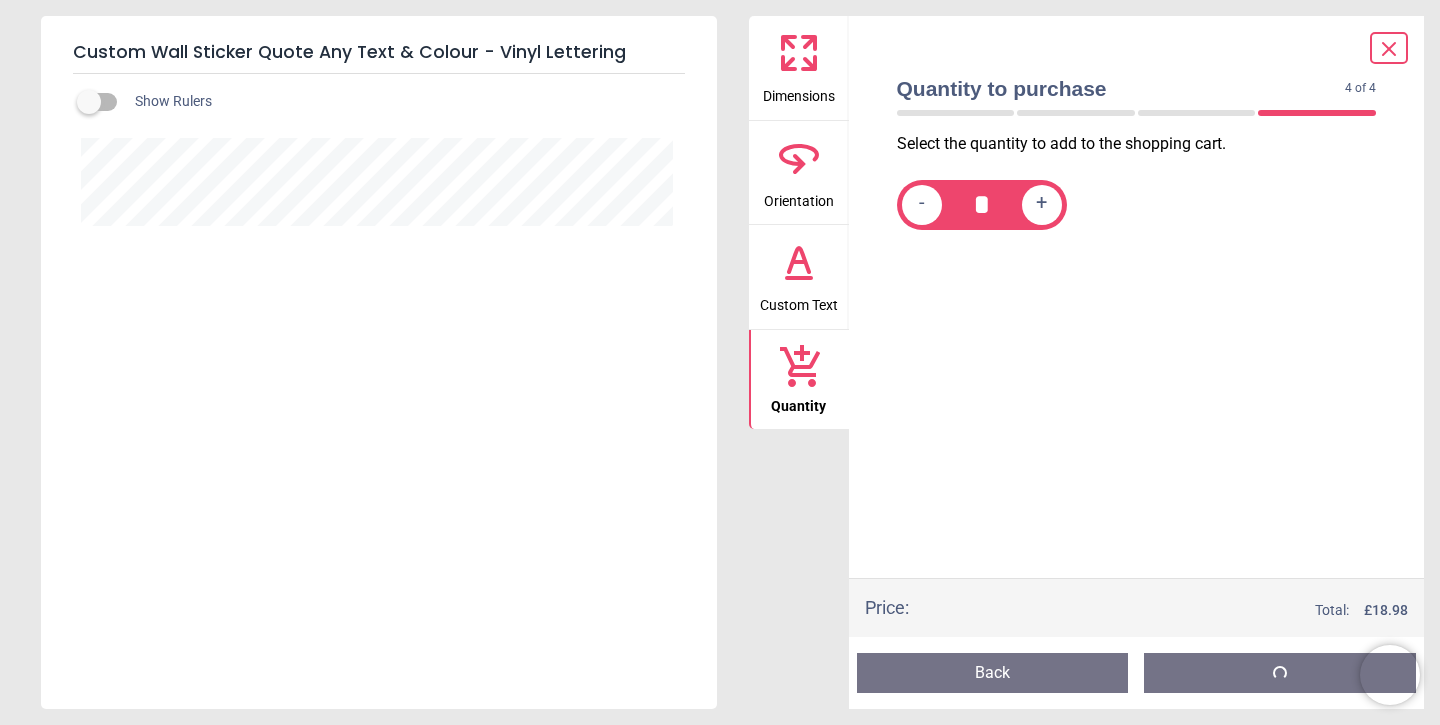 click 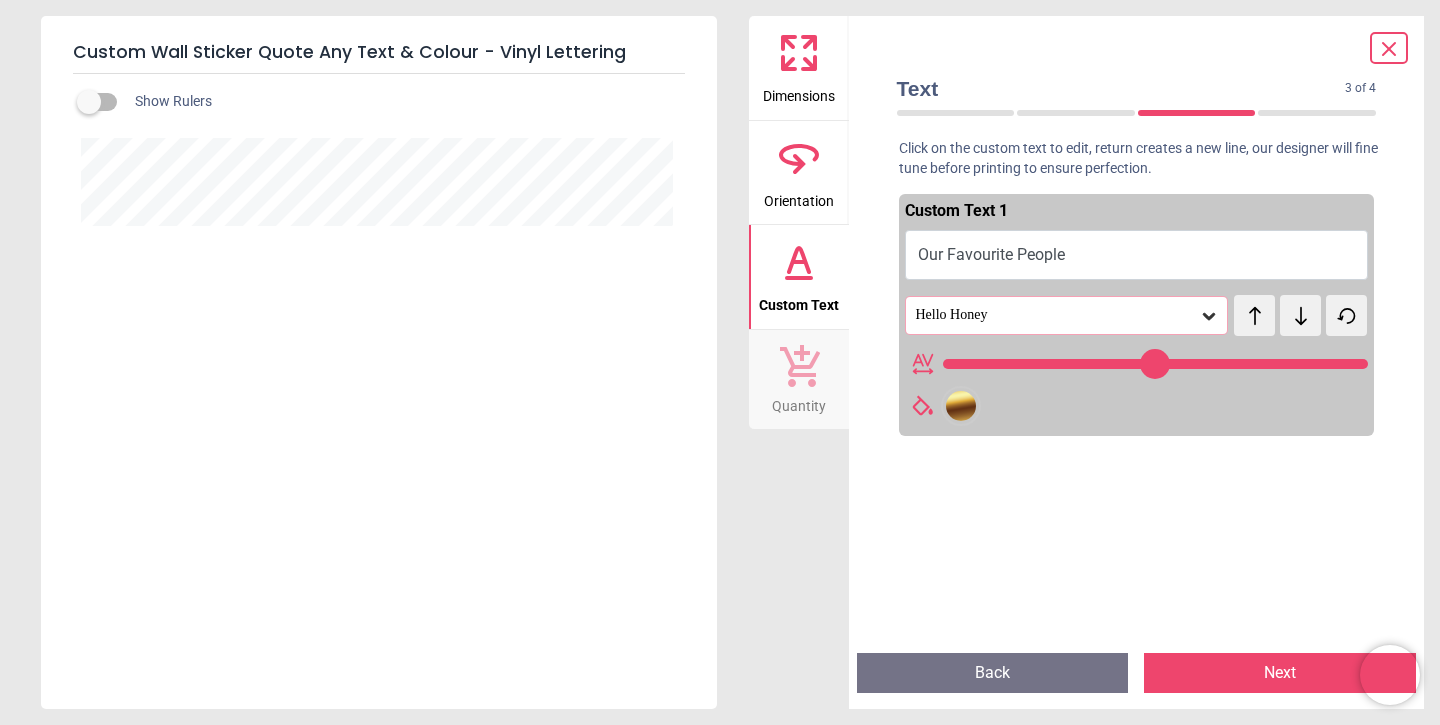 click on "Hello Honey" at bounding box center [1057, 315] 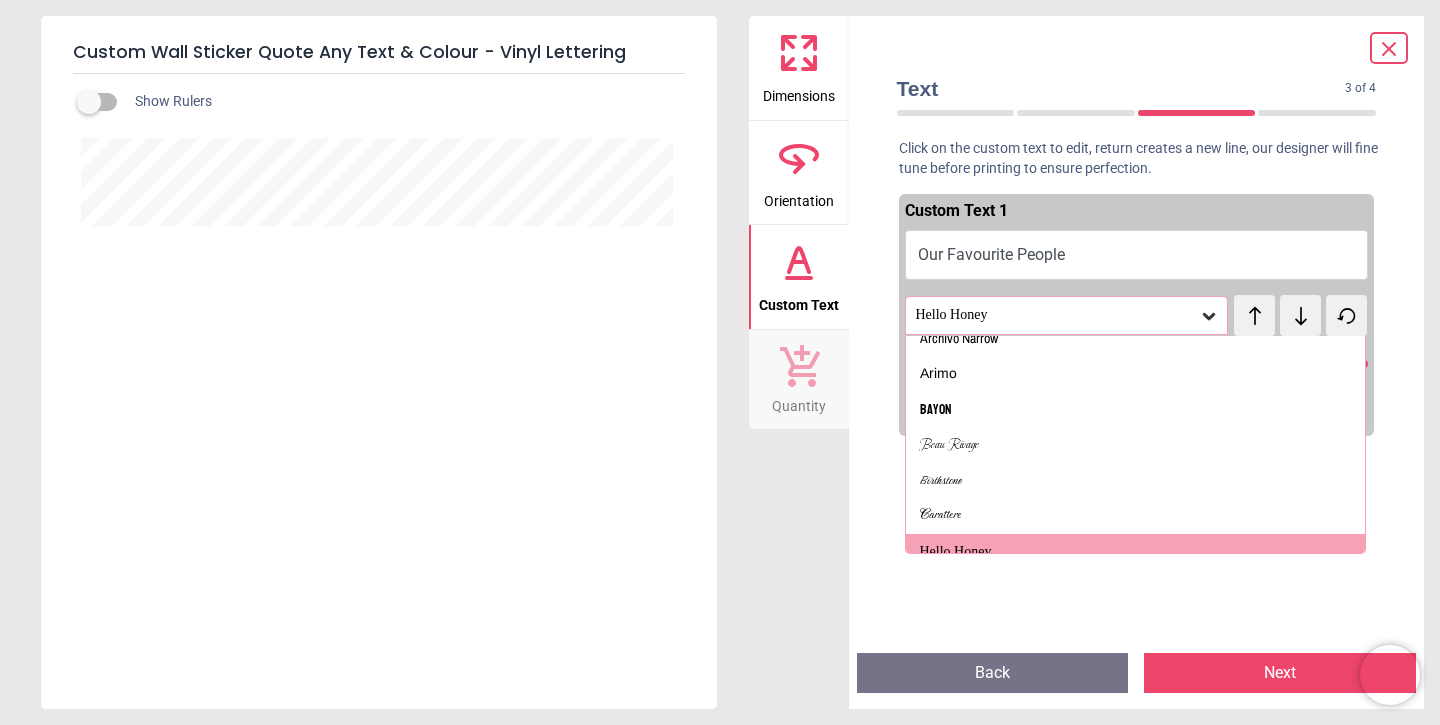 scroll, scrollTop: 424, scrollLeft: 0, axis: vertical 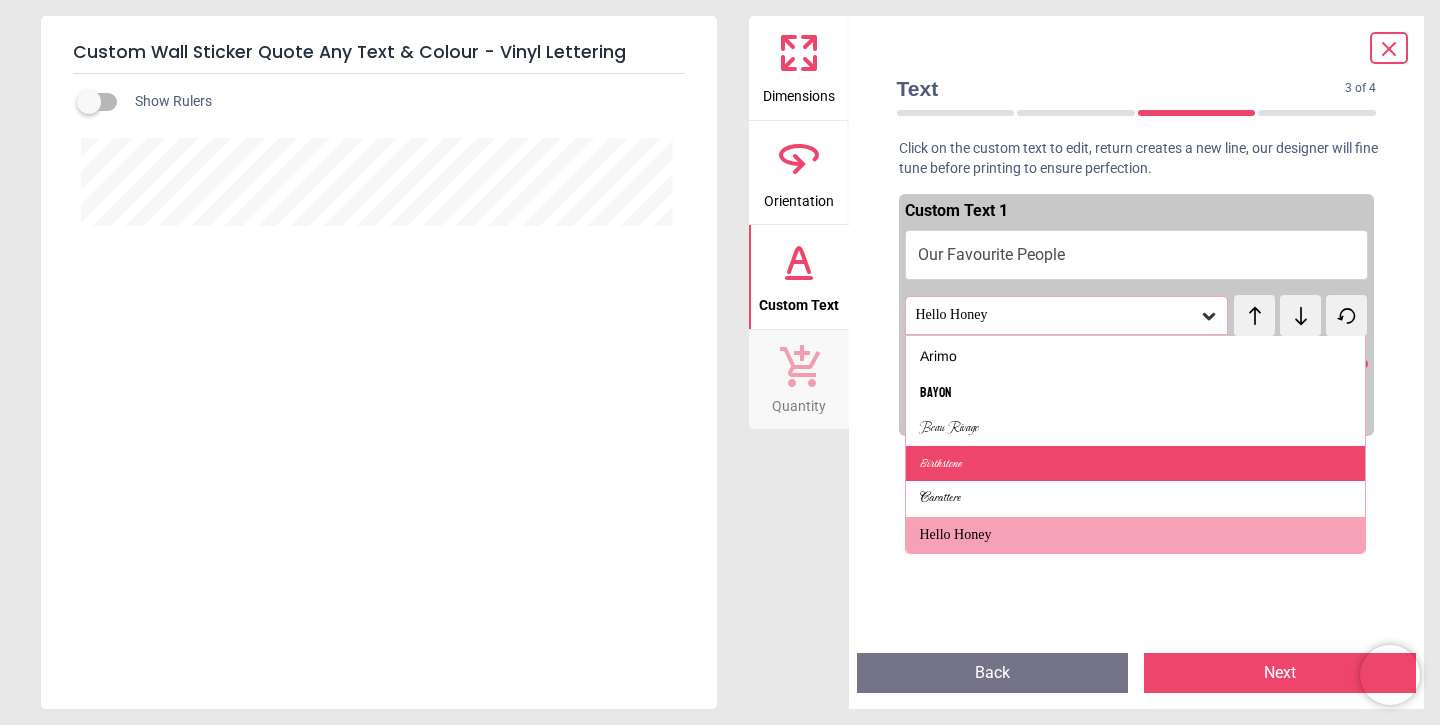 click on "Birthstone" at bounding box center (1136, 464) 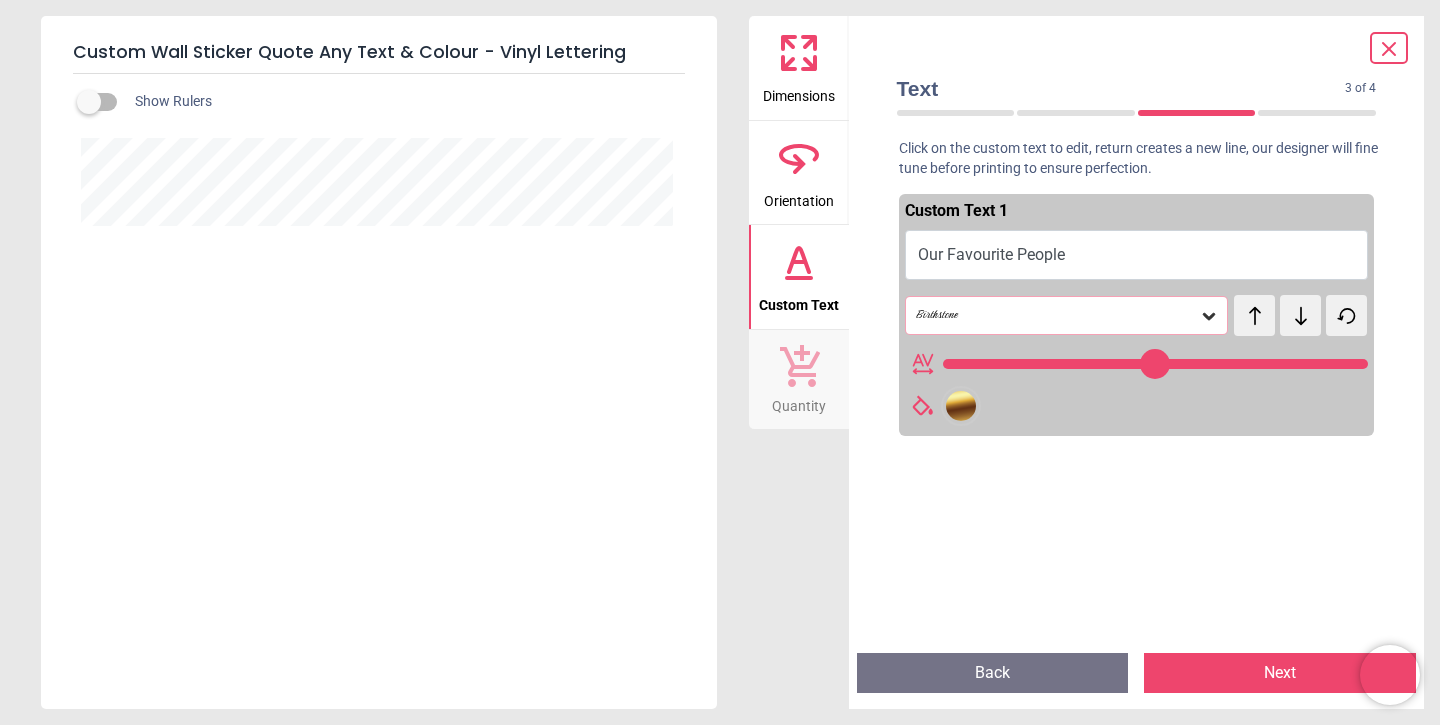 click on "Birthstone" at bounding box center (1067, 315) 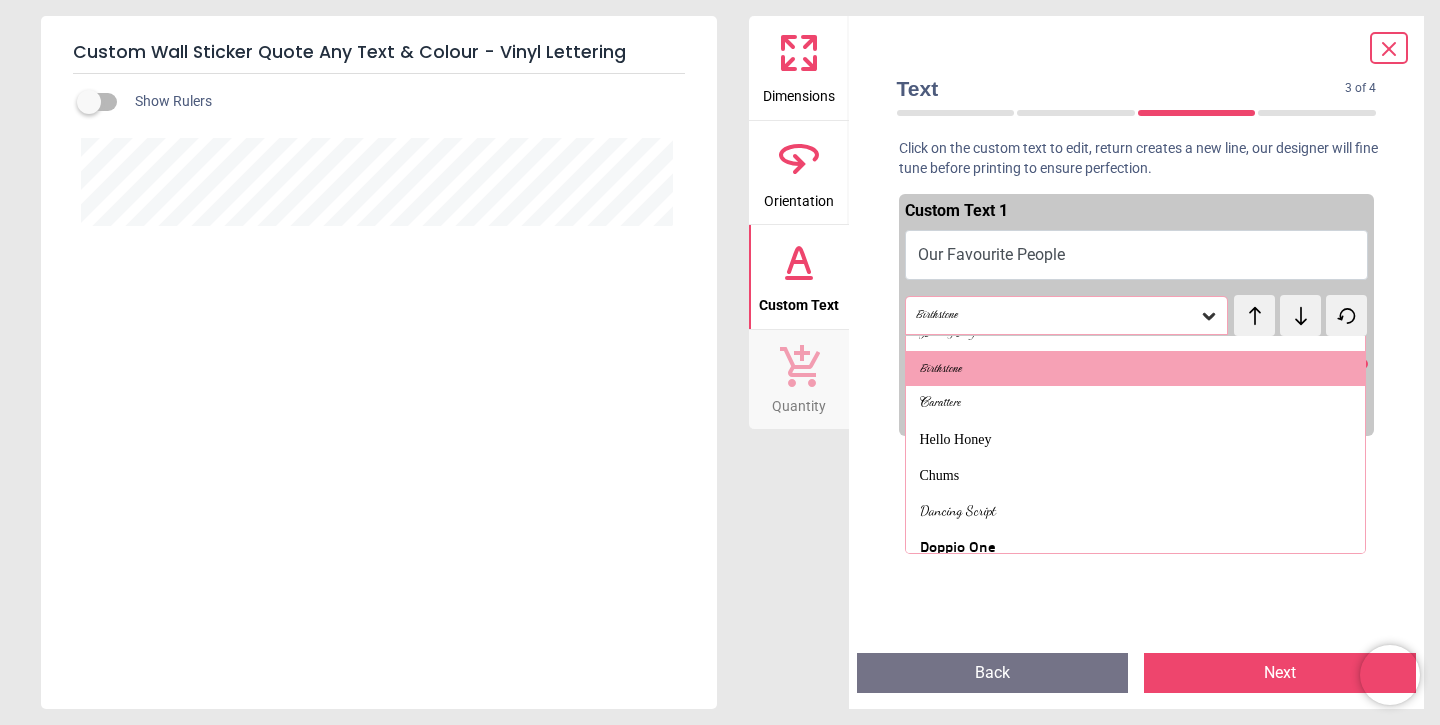 scroll, scrollTop: 525, scrollLeft: 0, axis: vertical 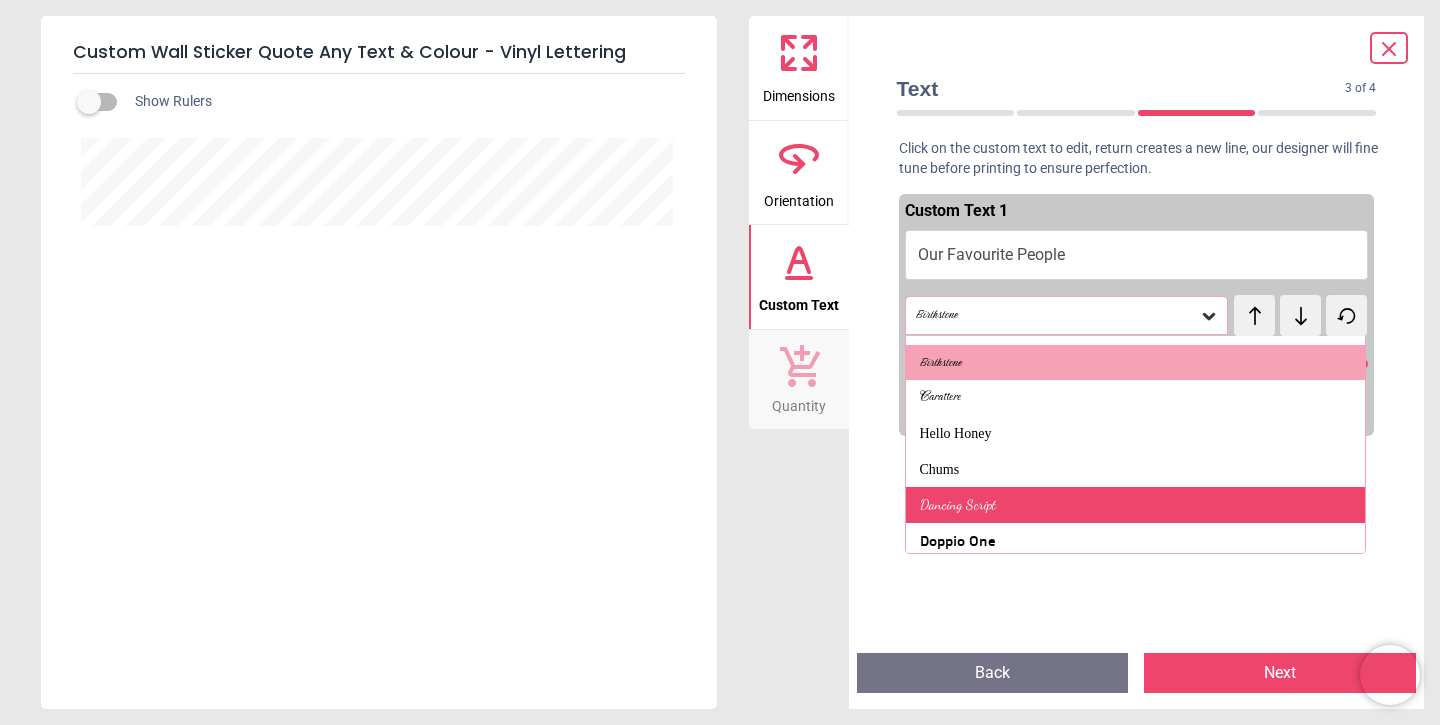 click on "Dancing Script" at bounding box center [958, 505] 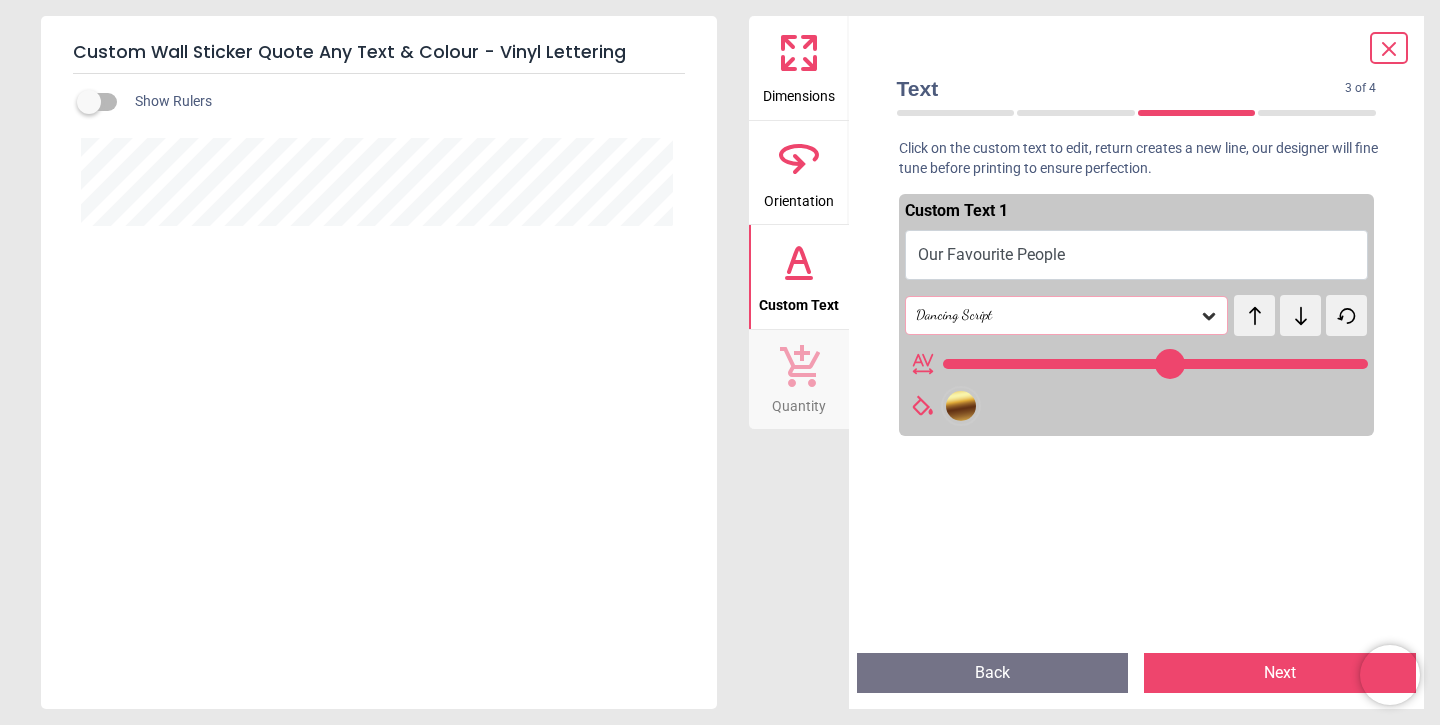 click on "Dancing Script" at bounding box center [1057, 315] 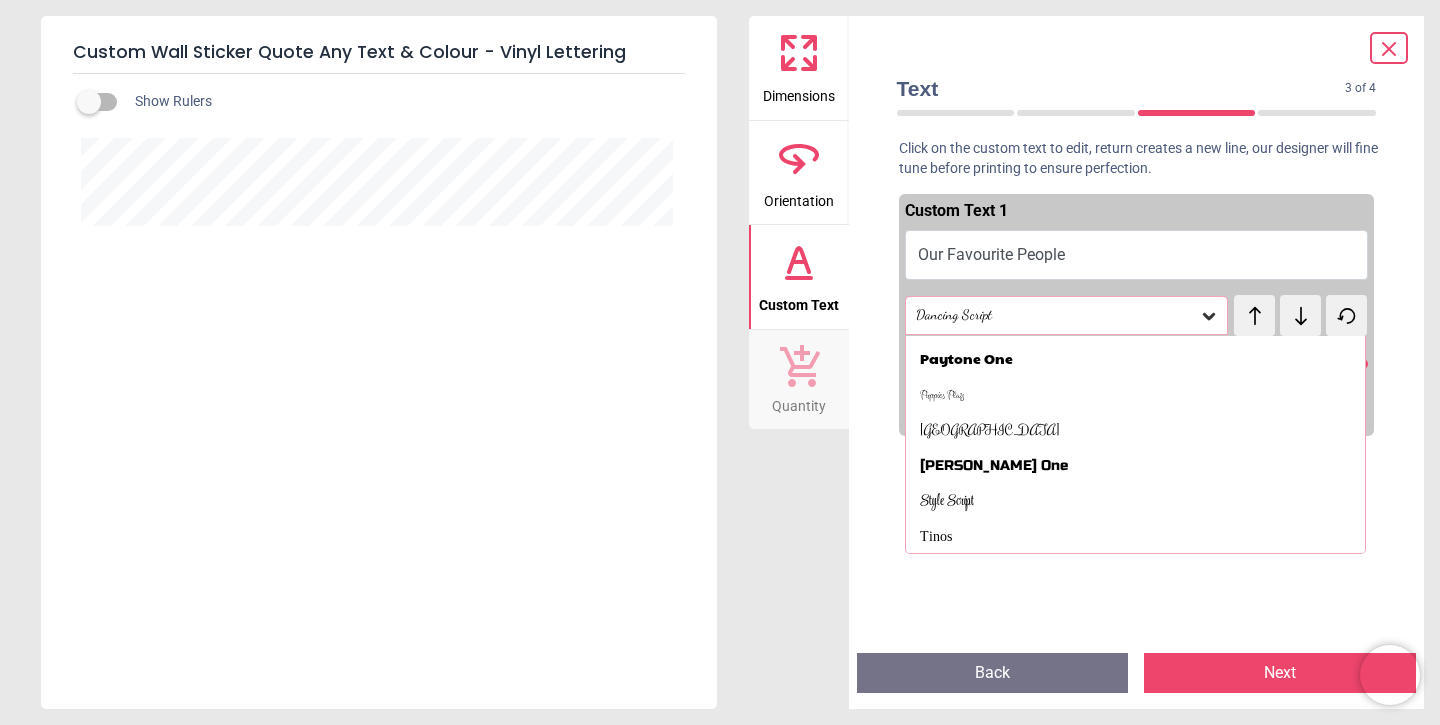 scroll, scrollTop: 947, scrollLeft: 0, axis: vertical 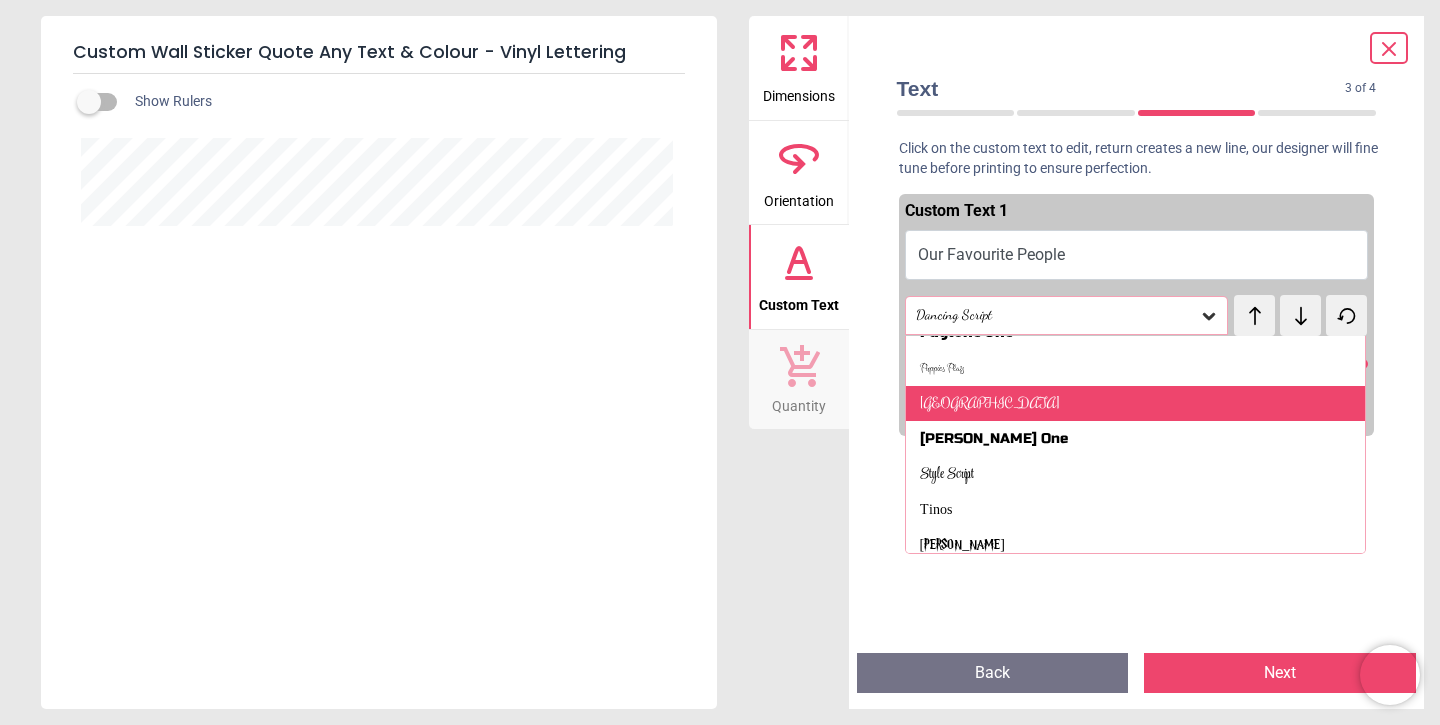 click on "[GEOGRAPHIC_DATA]" at bounding box center [1136, 404] 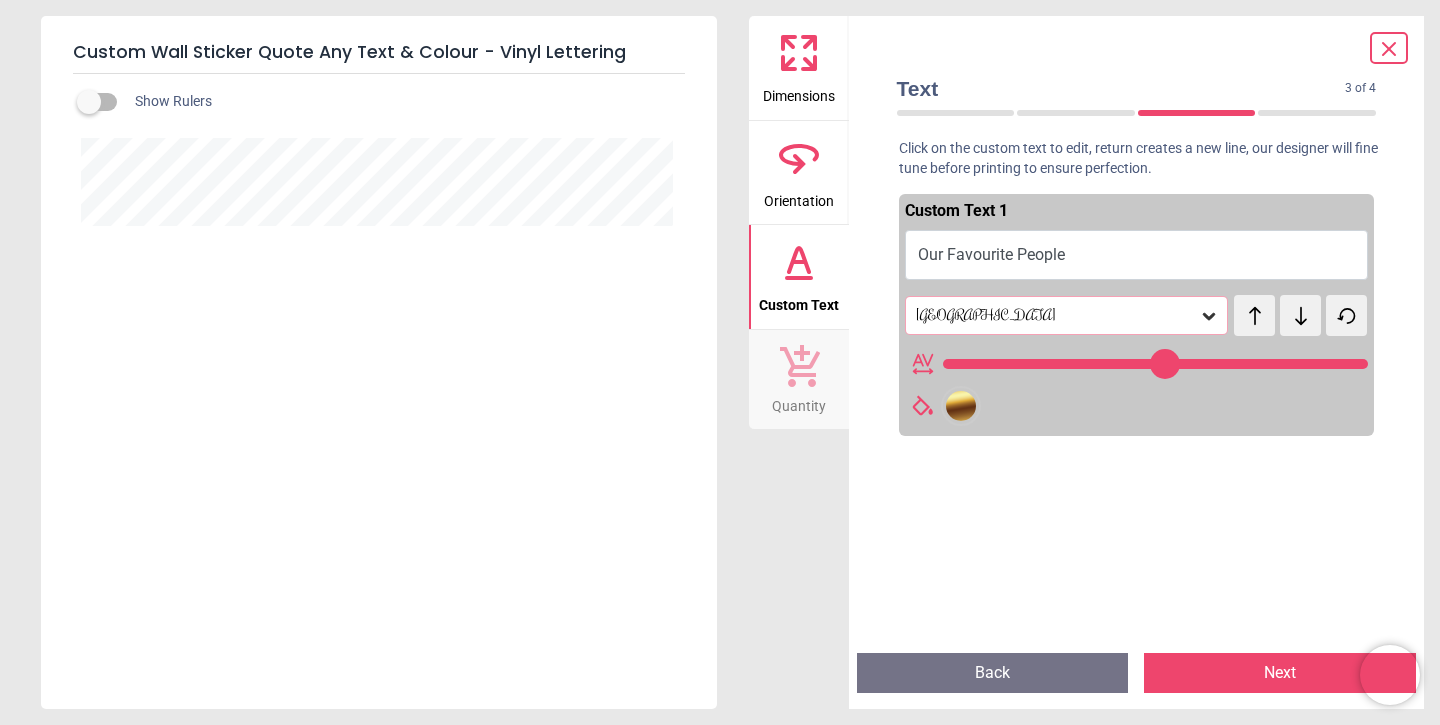 click on "[GEOGRAPHIC_DATA]" at bounding box center [1067, 315] 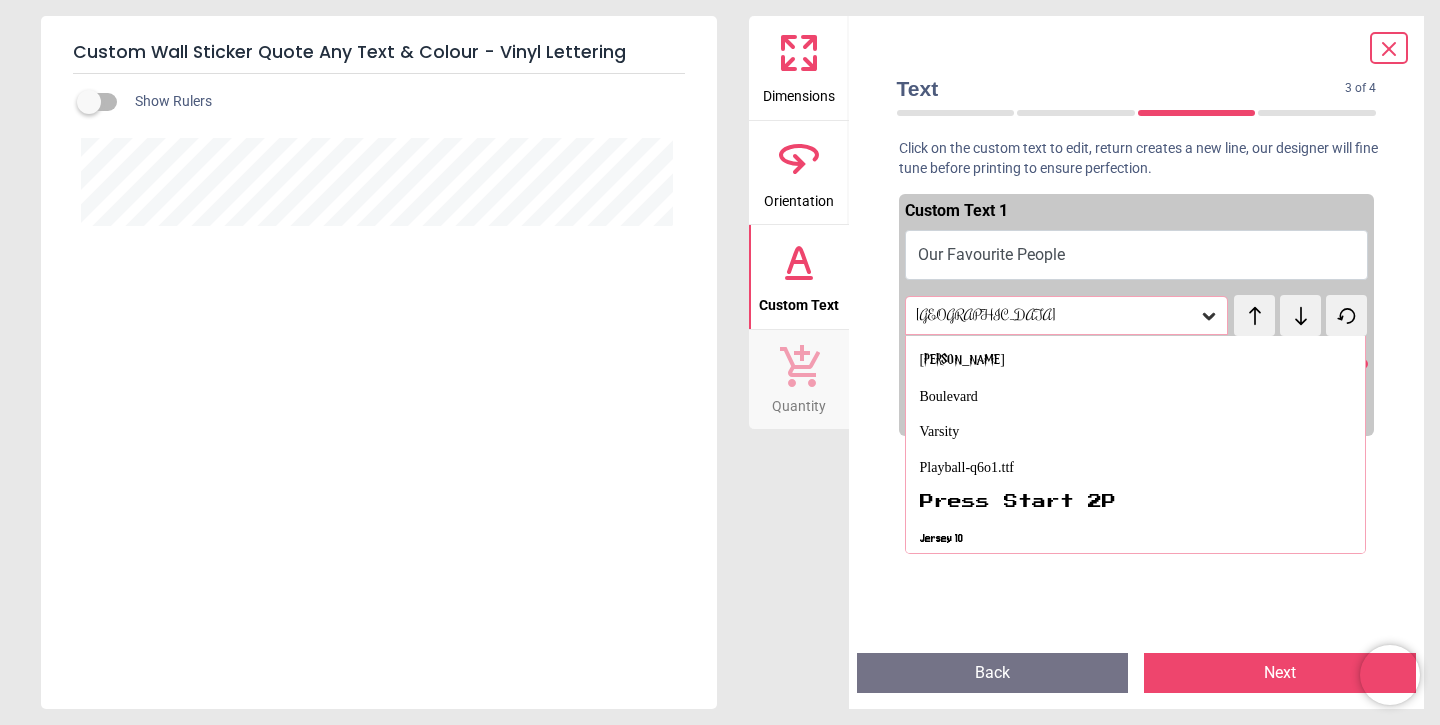 scroll, scrollTop: 1134, scrollLeft: 0, axis: vertical 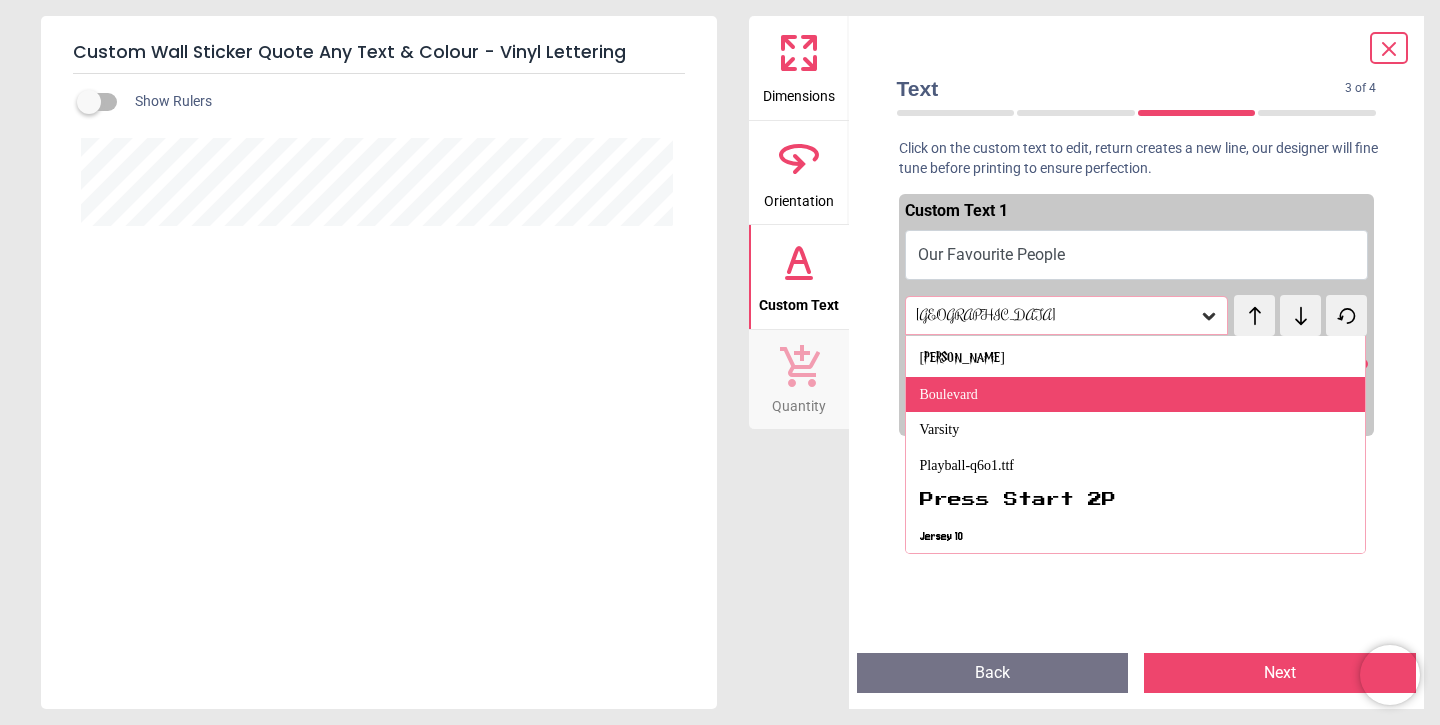 click on "Boulevard" at bounding box center (949, 395) 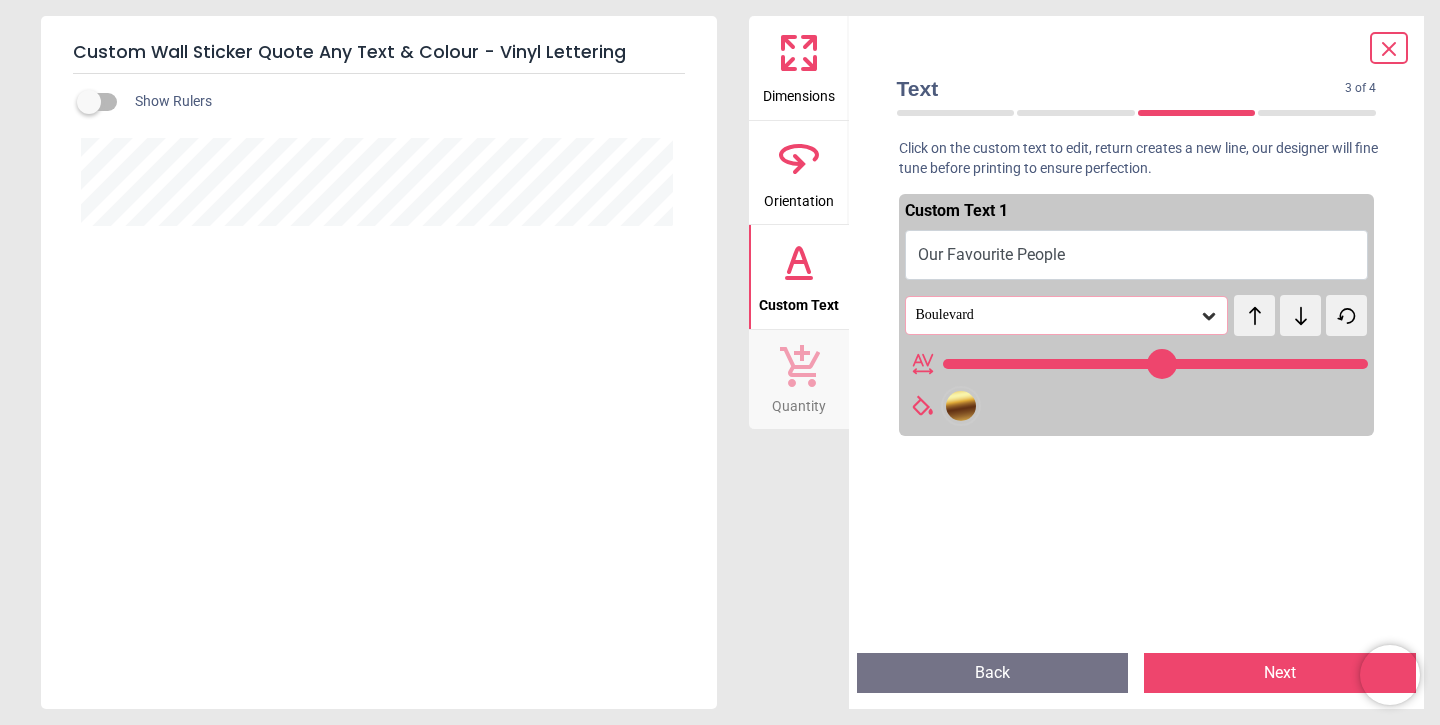 click on "Boulevard" at bounding box center [1057, 315] 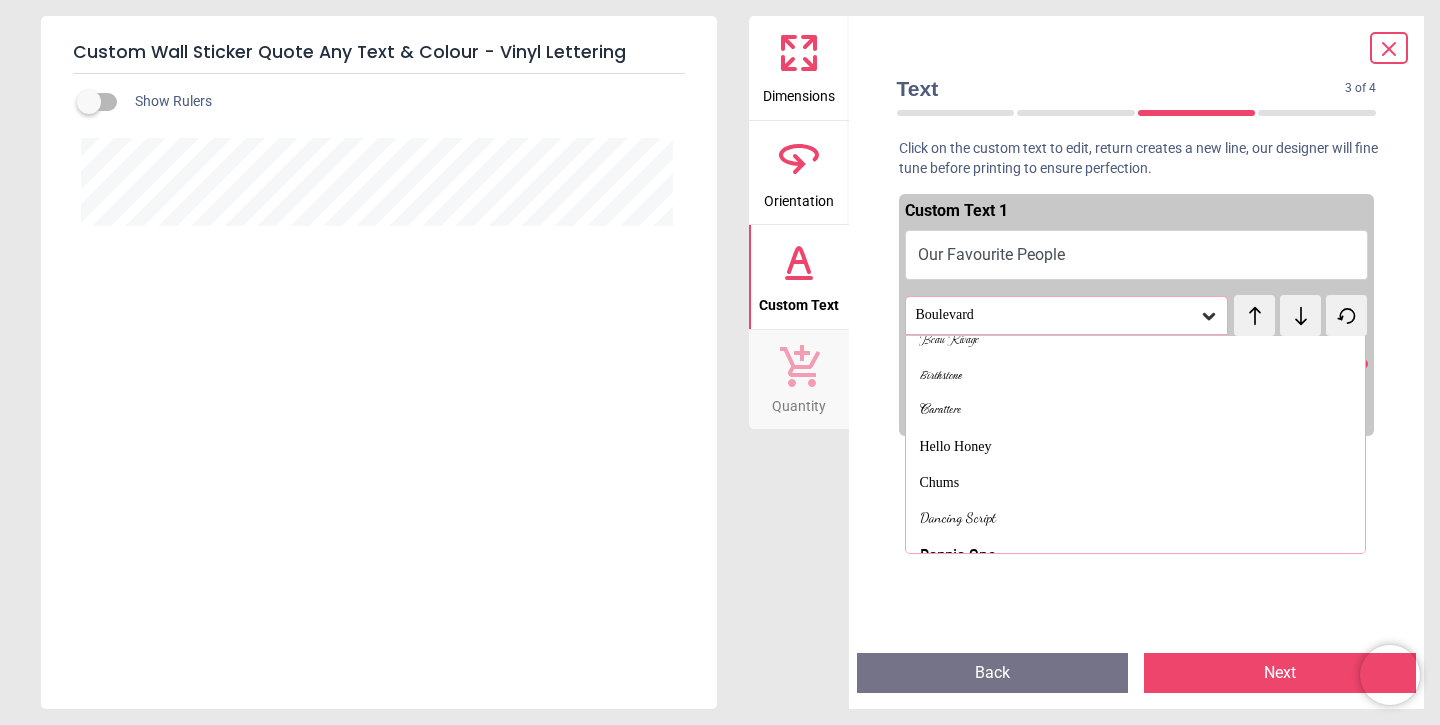 scroll, scrollTop: 513, scrollLeft: 0, axis: vertical 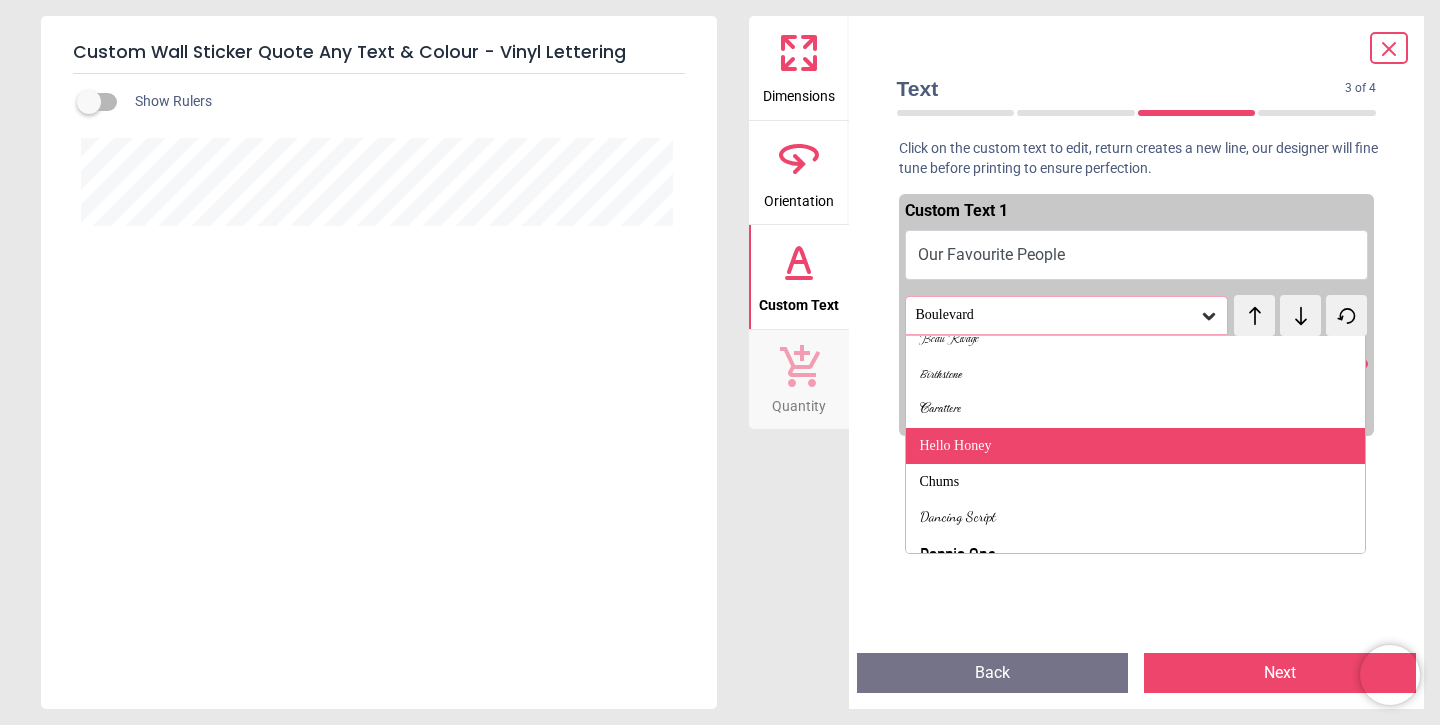 click on "Hello Honey" at bounding box center (1136, 446) 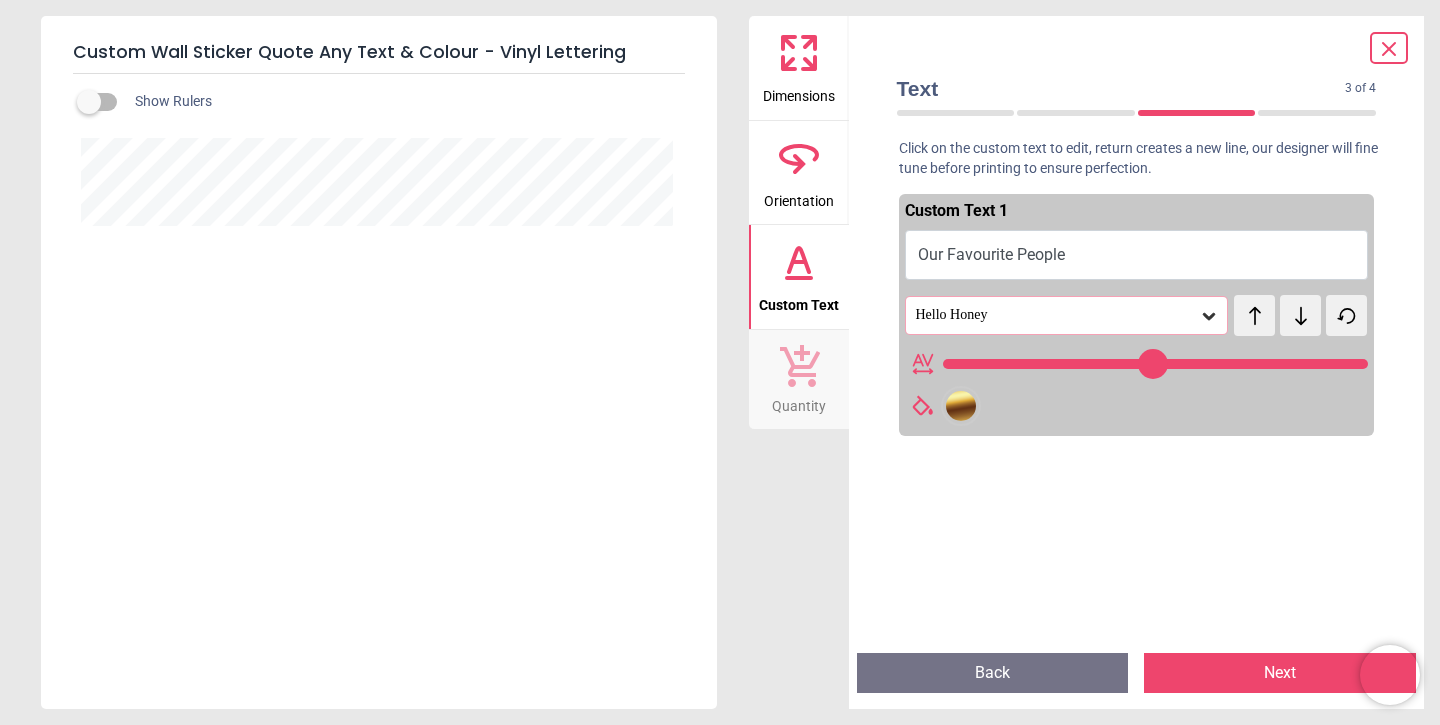 click on "Our Favourite People" at bounding box center (1137, 255) 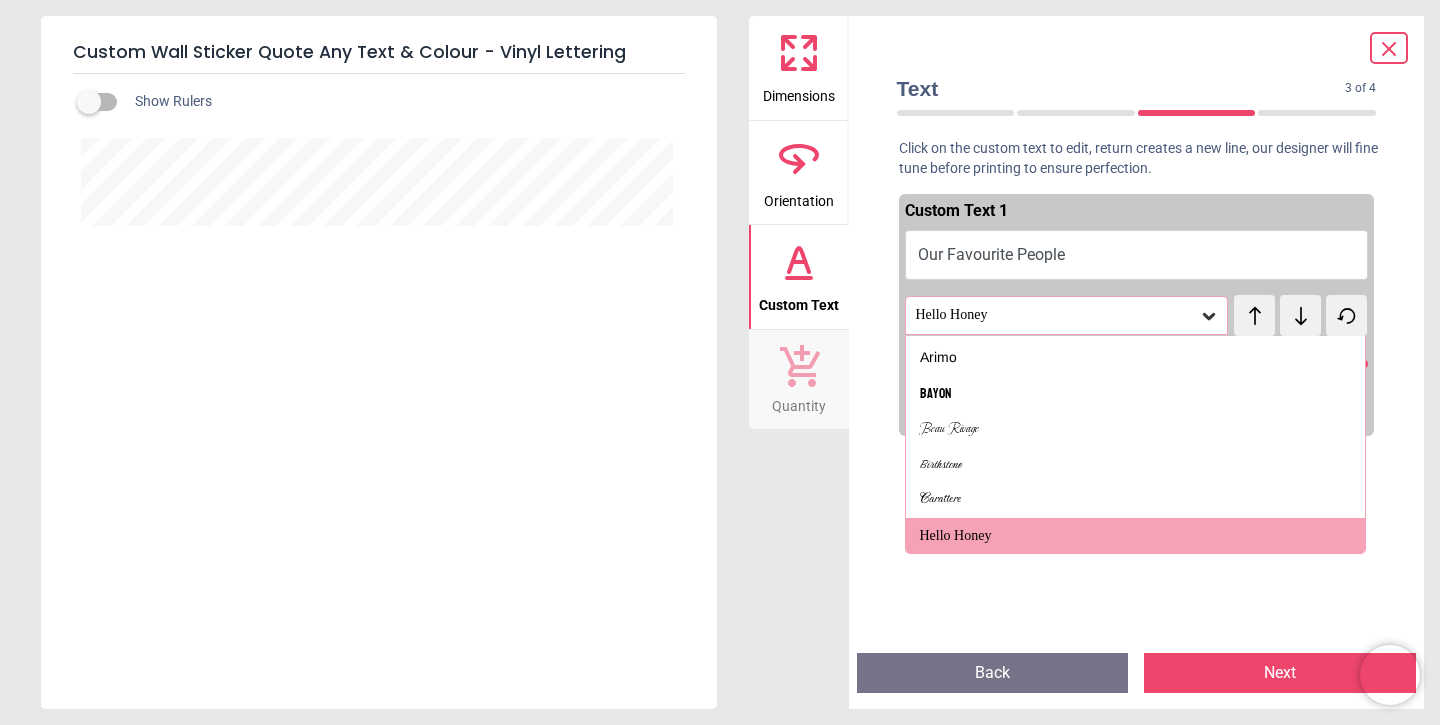 scroll, scrollTop: 424, scrollLeft: 0, axis: vertical 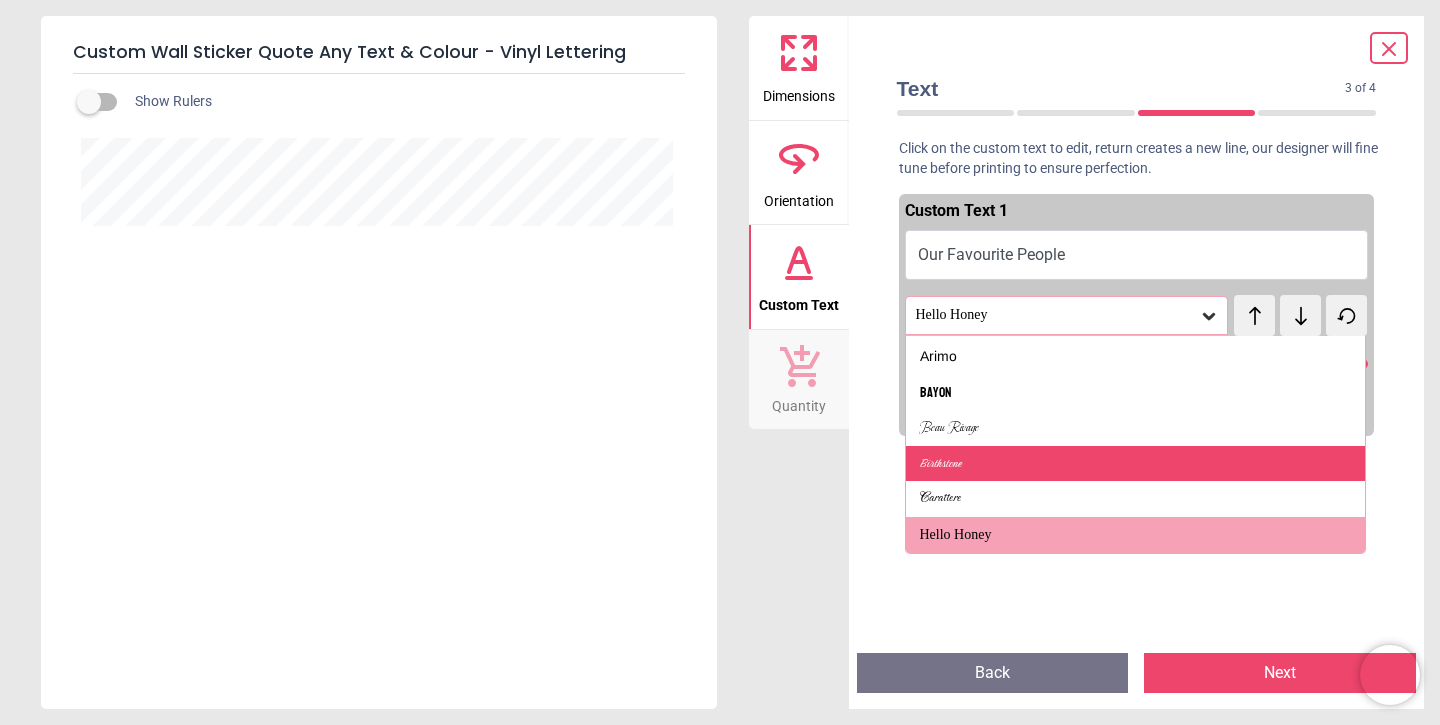 click on "Birthstone" at bounding box center (1136, 464) 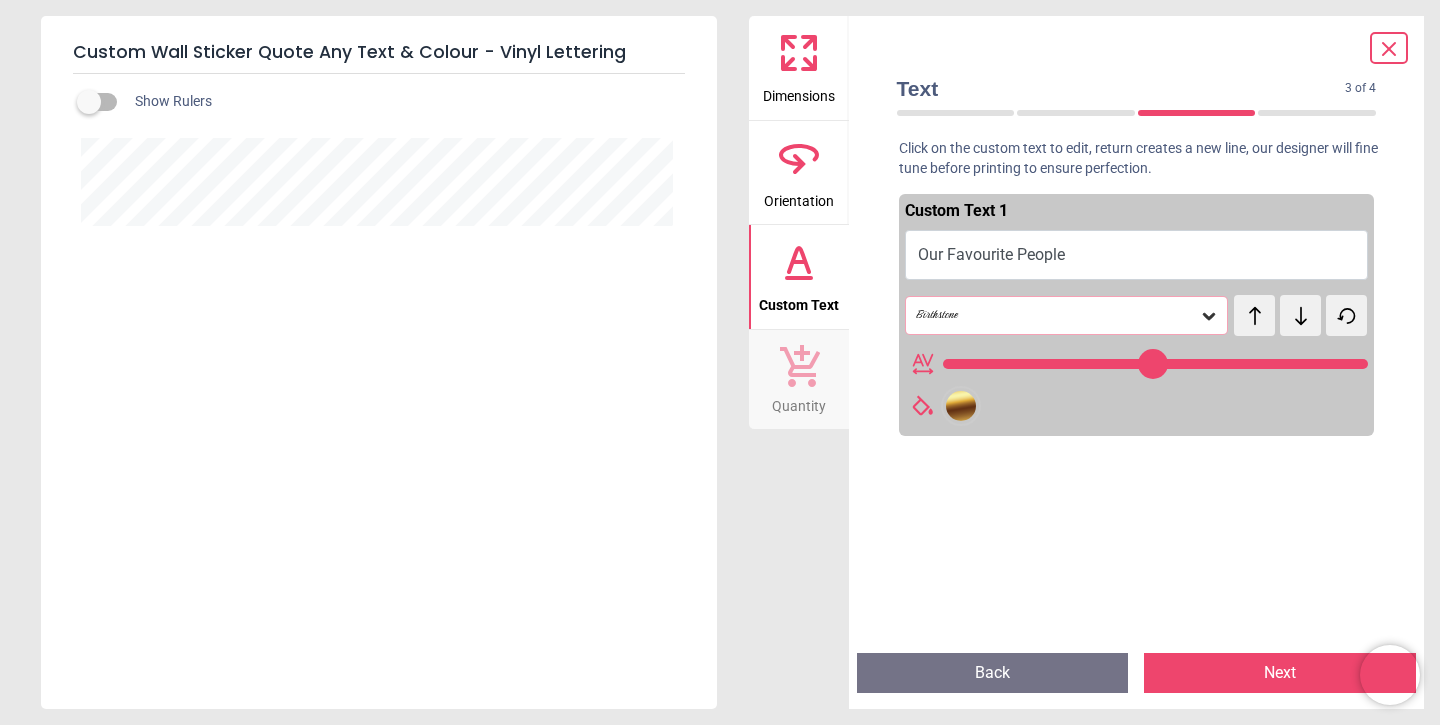 click at bounding box center (89, 102) 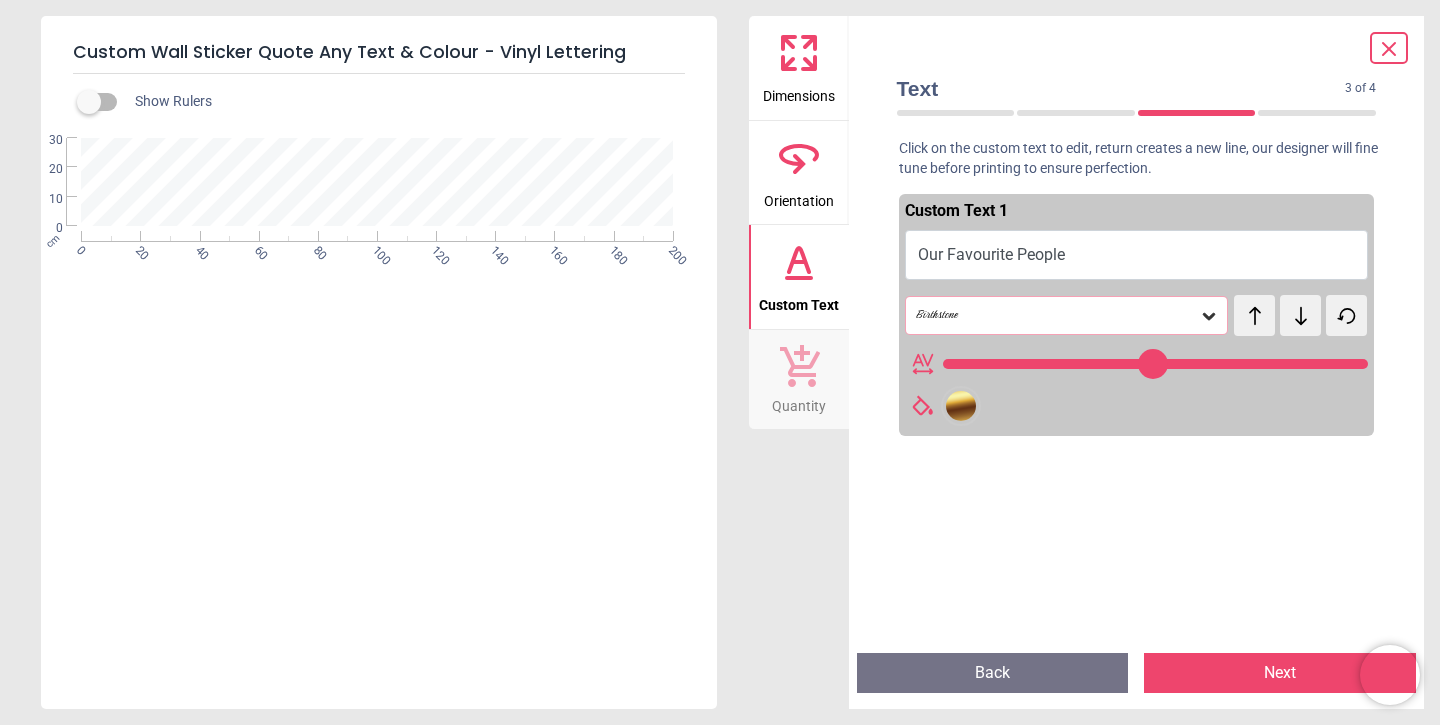 click at bounding box center [89, 102] 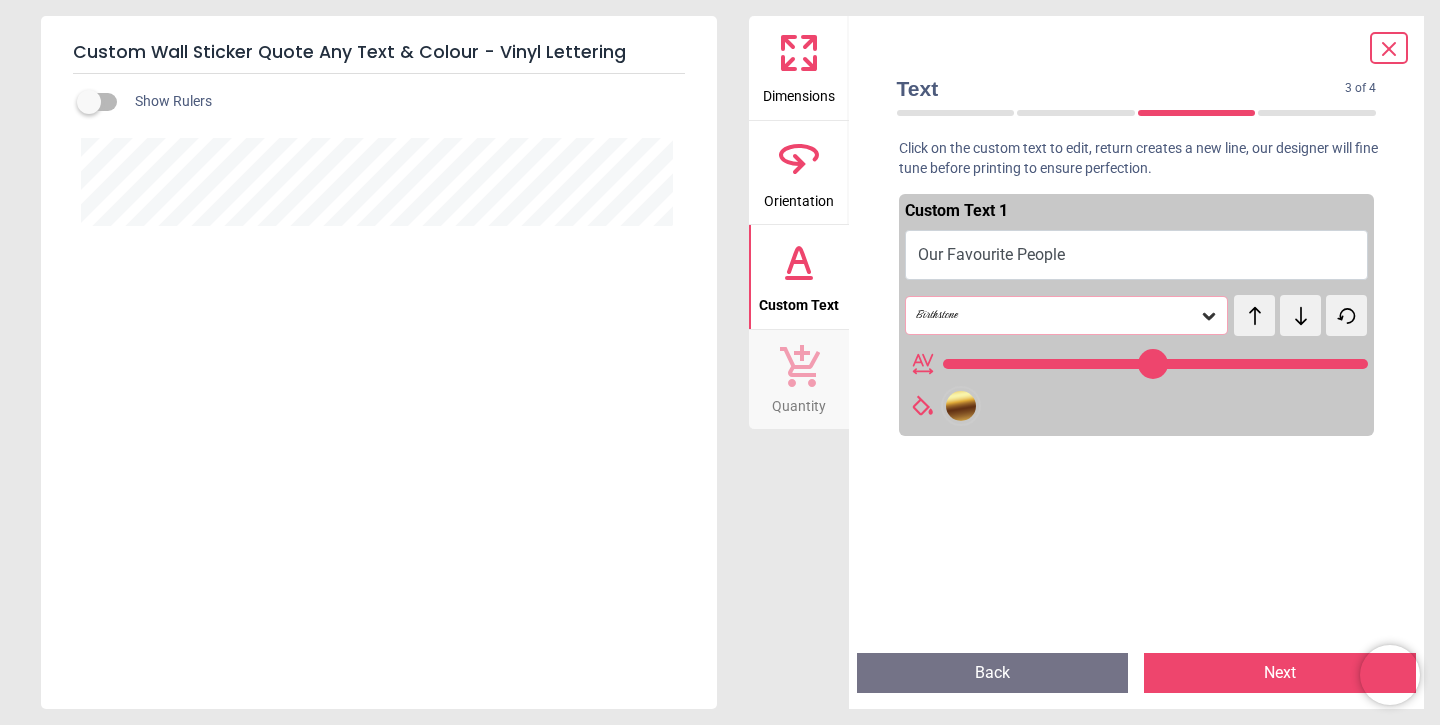 click at bounding box center [89, 102] 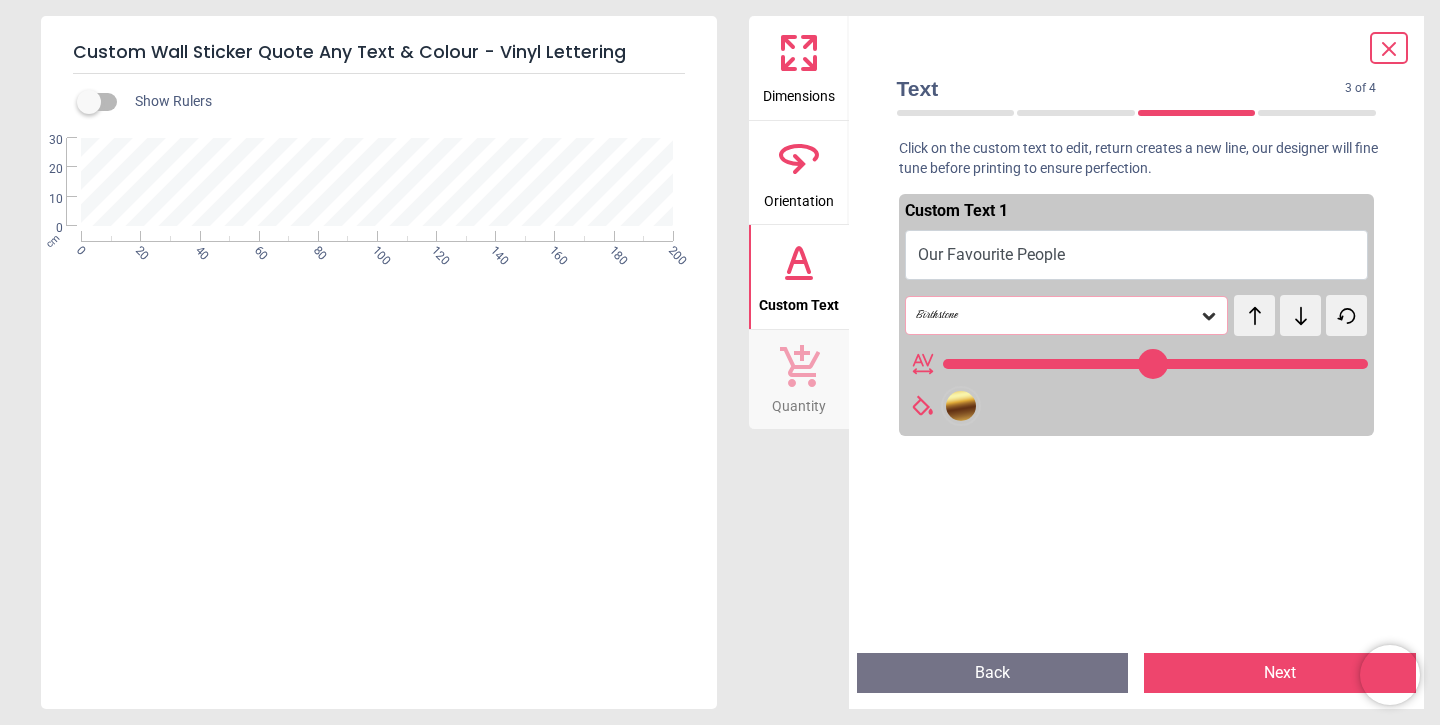 click at bounding box center (89, 102) 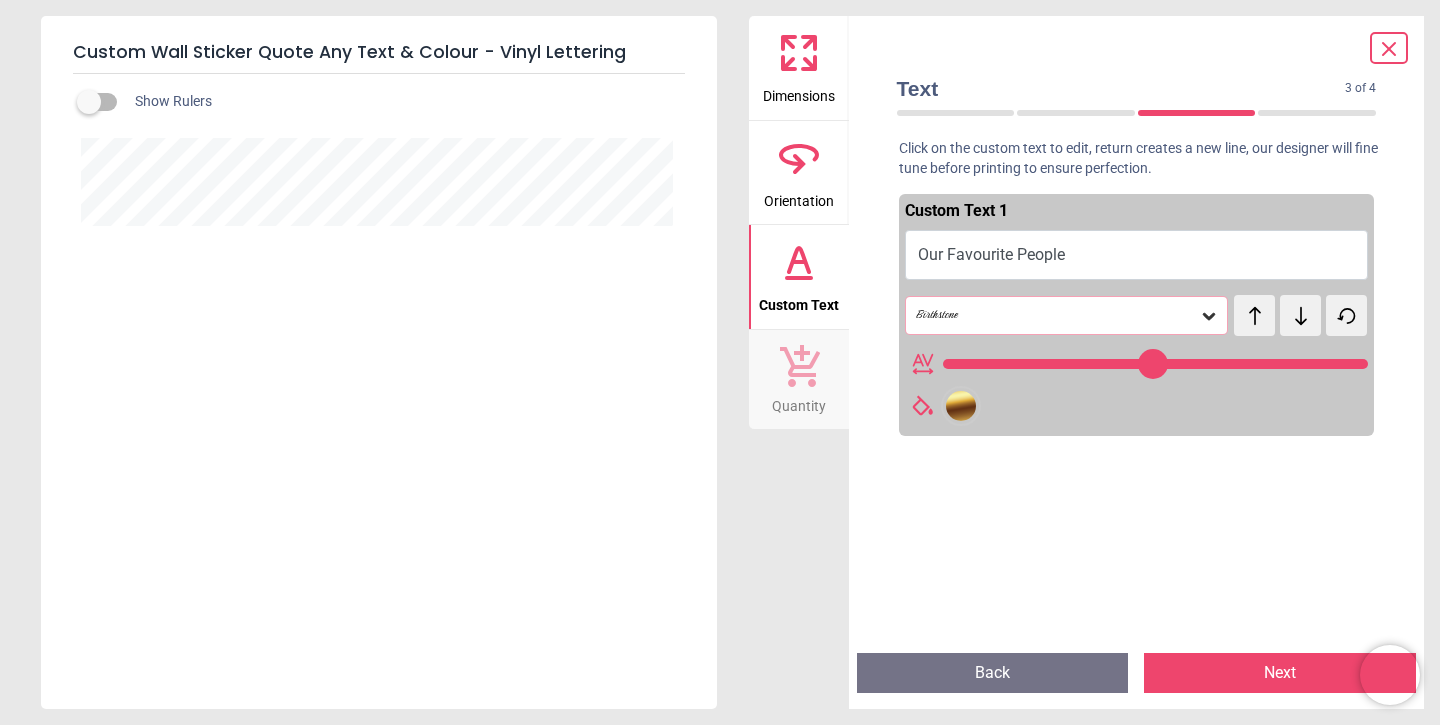 click on "Birthstone" at bounding box center [1057, 315] 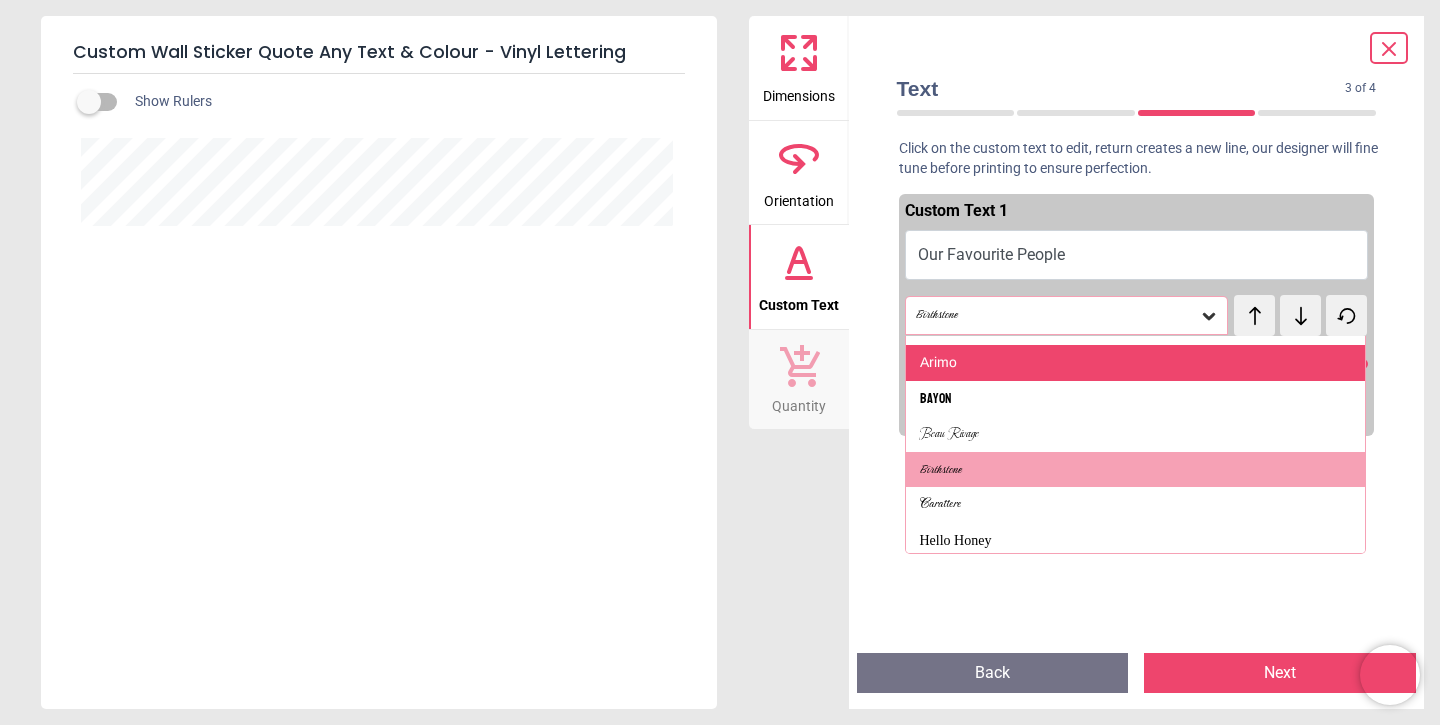 scroll, scrollTop: 475, scrollLeft: 0, axis: vertical 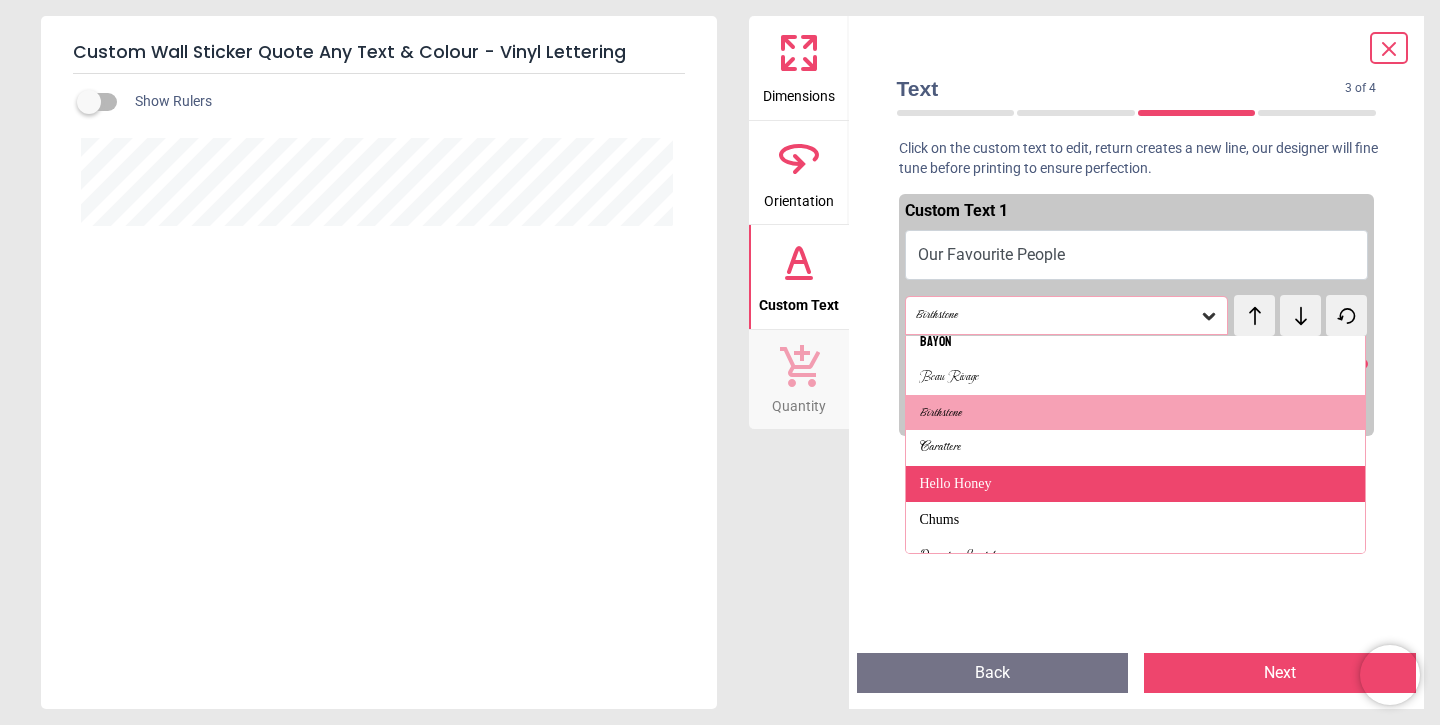 click on "Hello Honey" at bounding box center [956, 484] 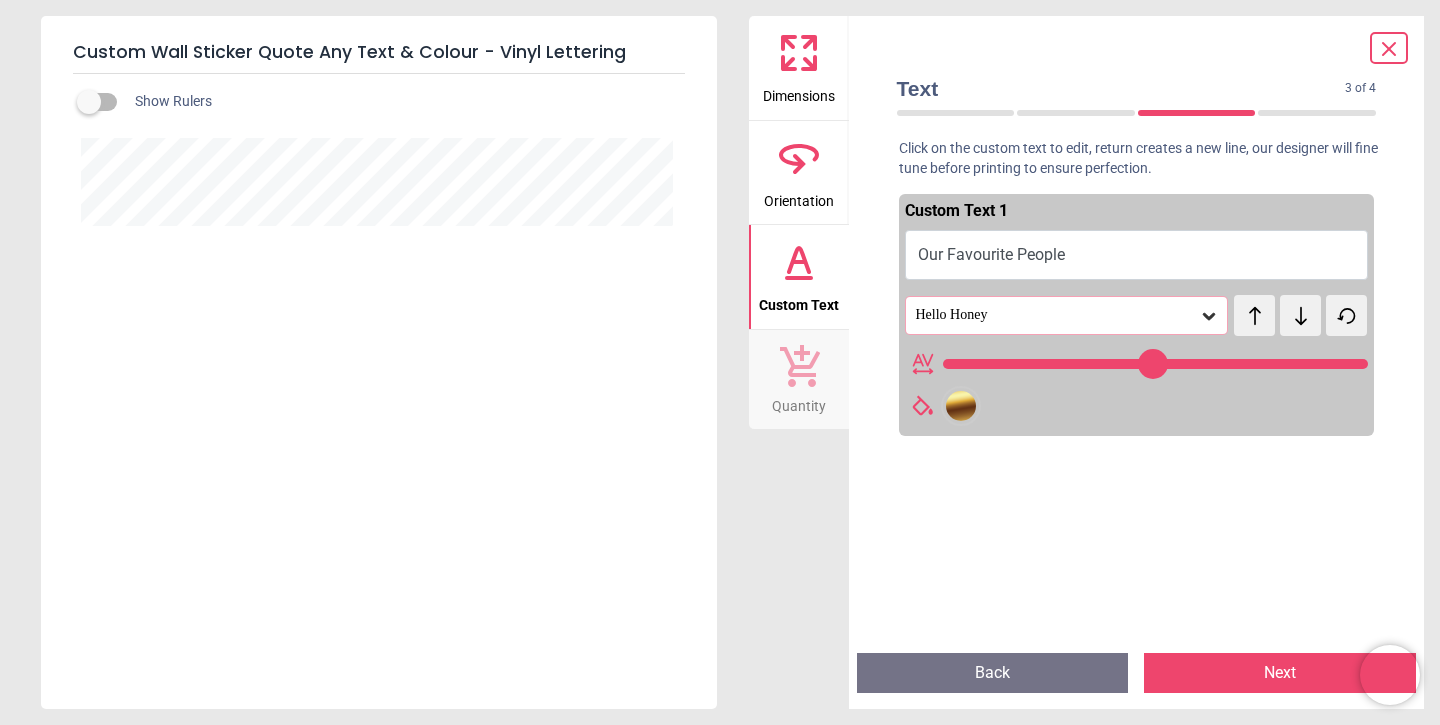 click on "Hello Honey" at bounding box center (1067, 315) 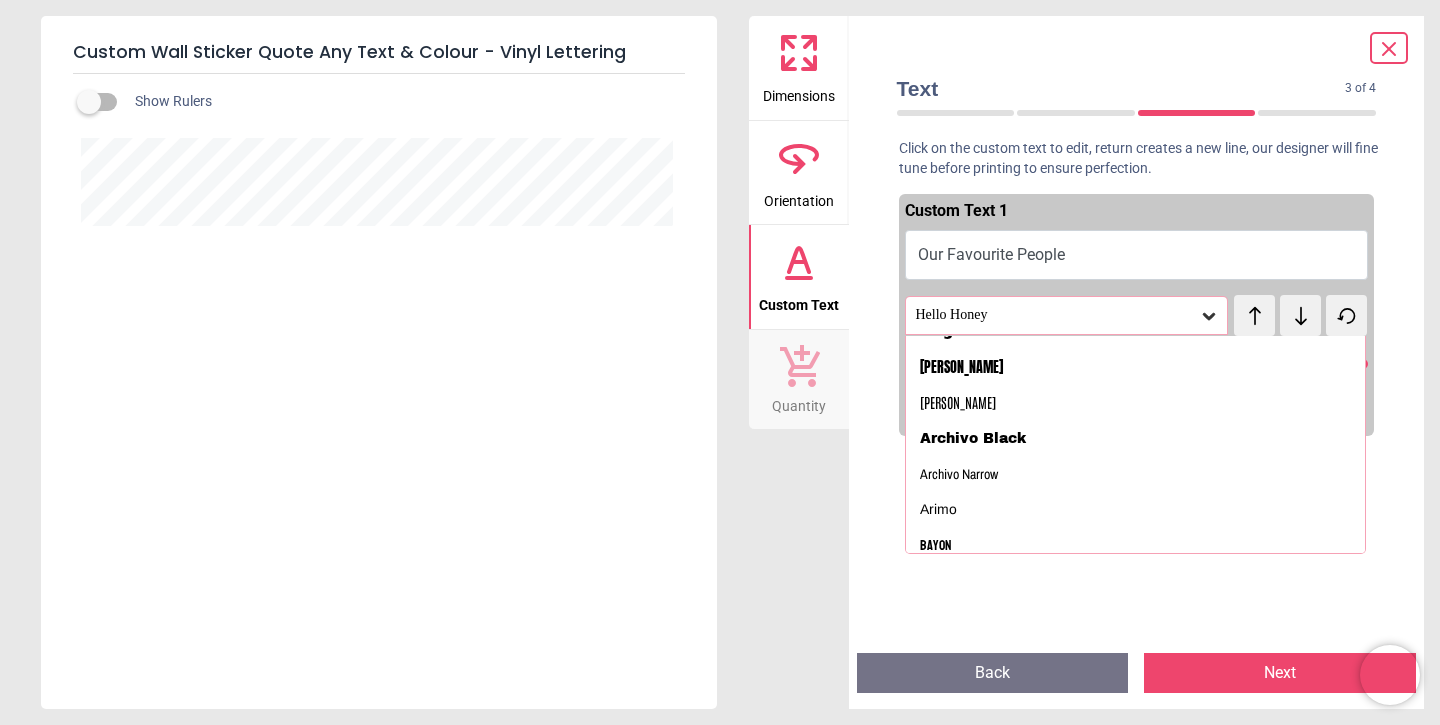 scroll, scrollTop: 424, scrollLeft: 0, axis: vertical 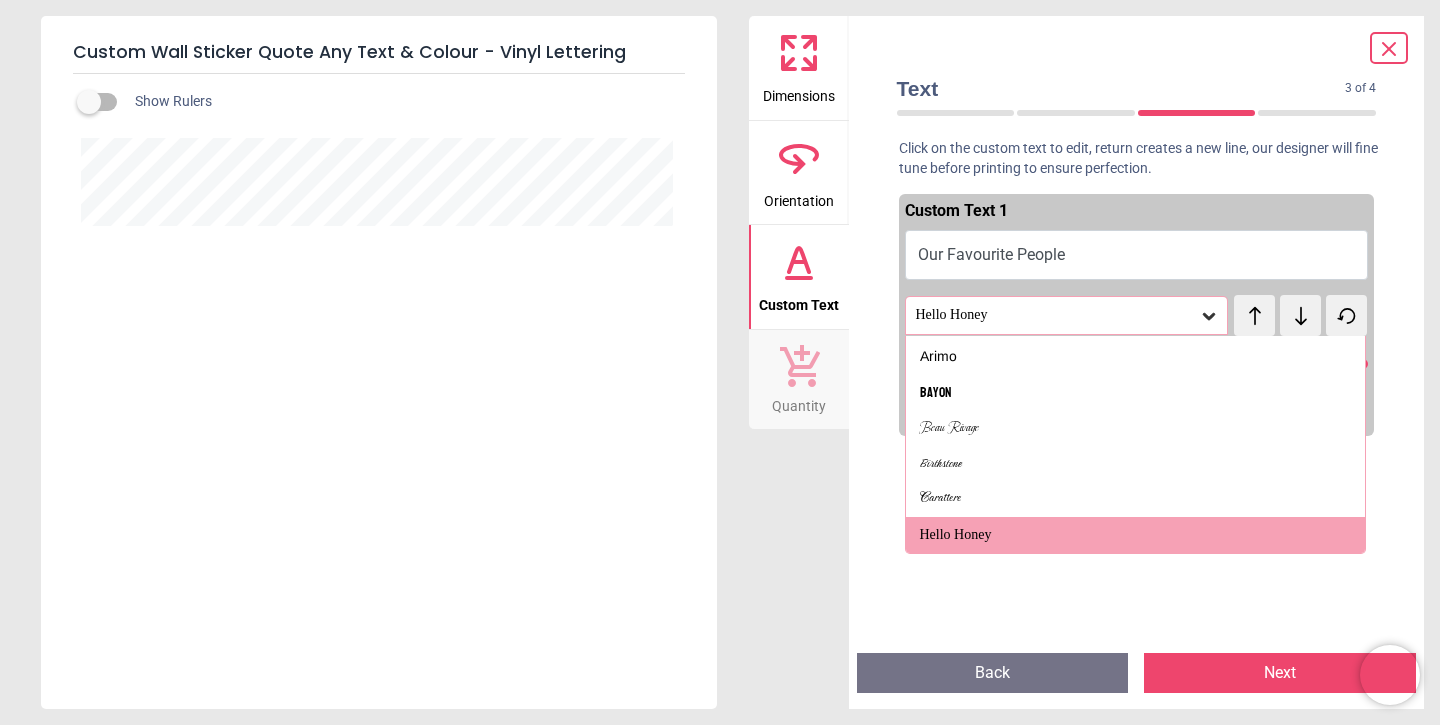 click on "Dimensions Orientation  Custom Text Quantity" at bounding box center [799, 362] 